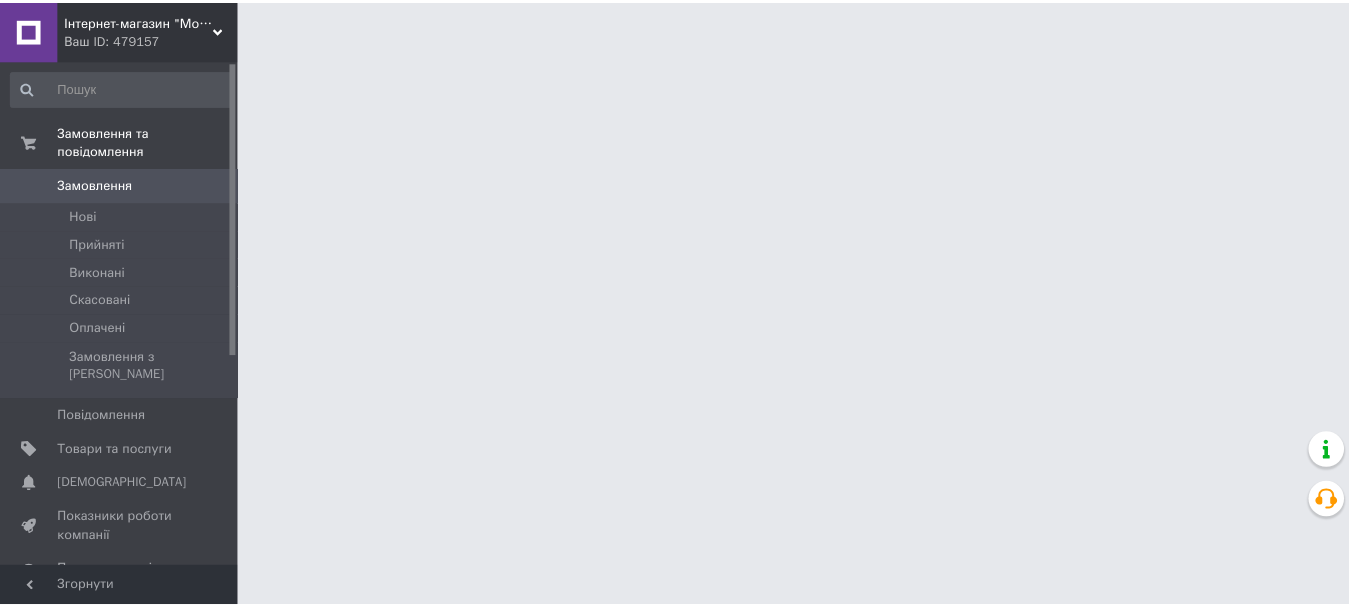 scroll, scrollTop: 0, scrollLeft: 0, axis: both 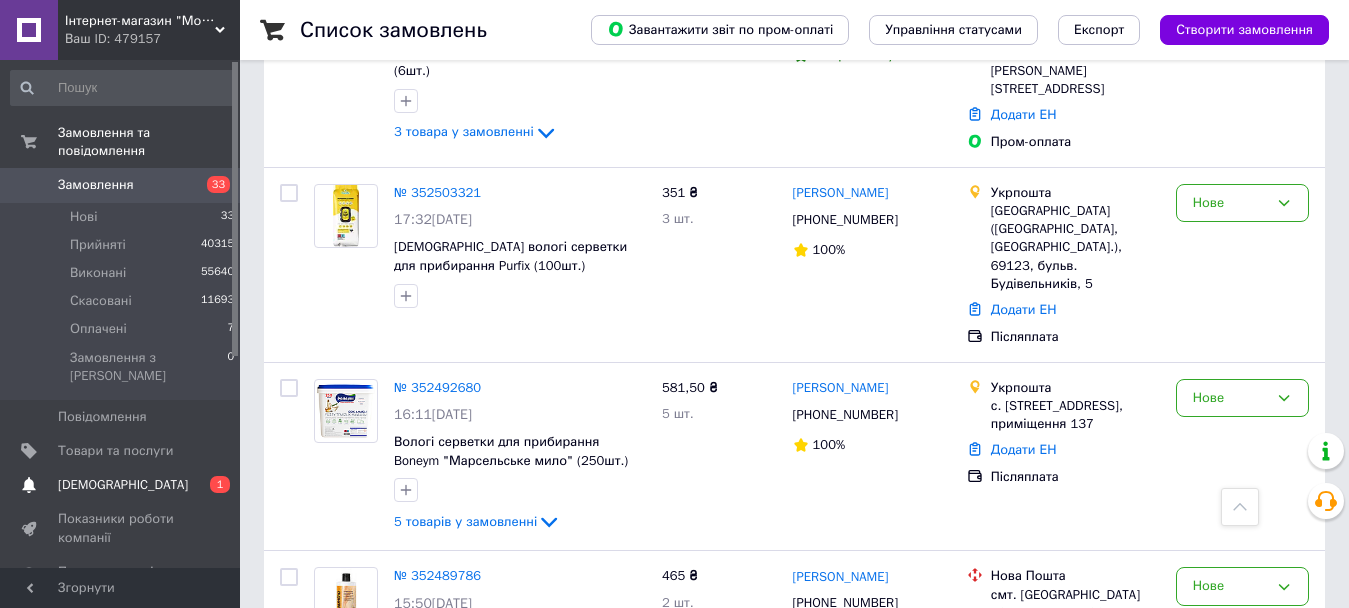 click on "Сповіщення" at bounding box center (123, 485) 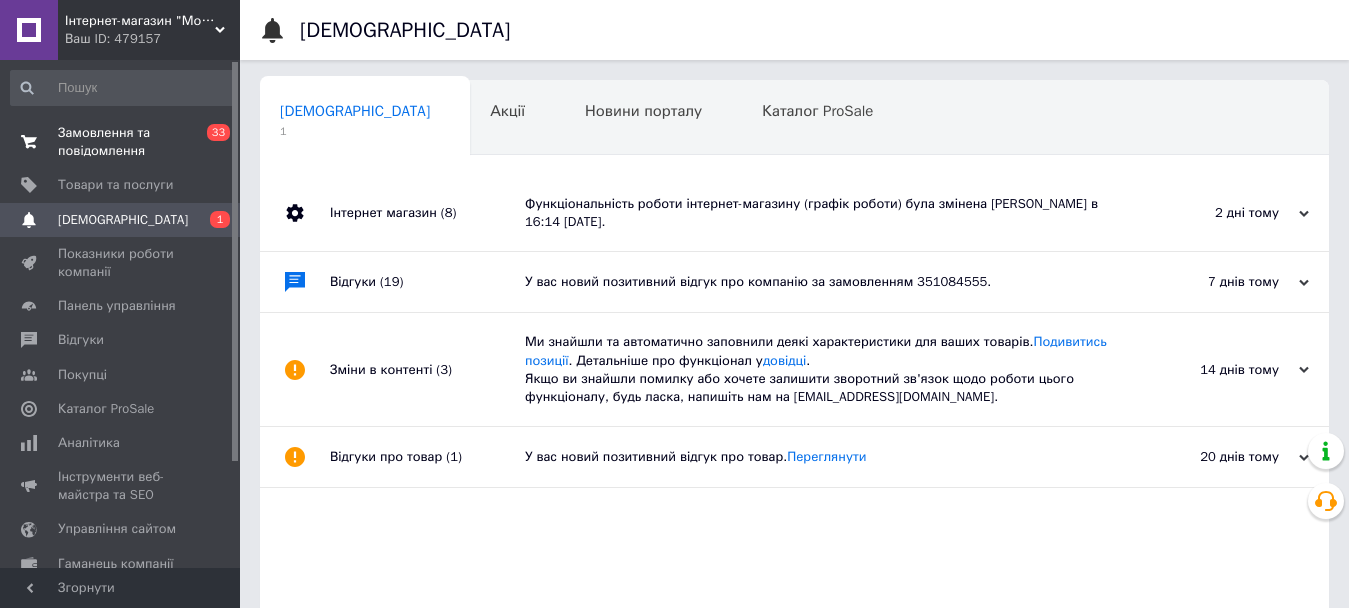 click on "Замовлення та повідомлення" at bounding box center (121, 142) 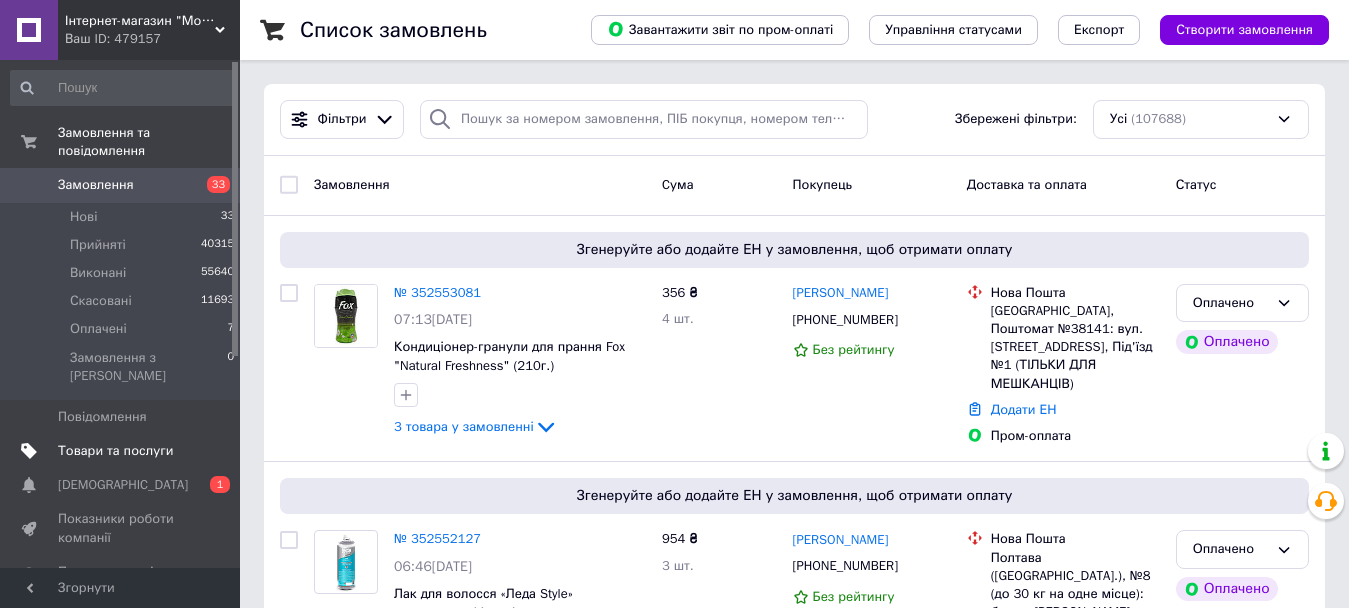 click on "[DEMOGRAPHIC_DATA]" at bounding box center (123, 485) 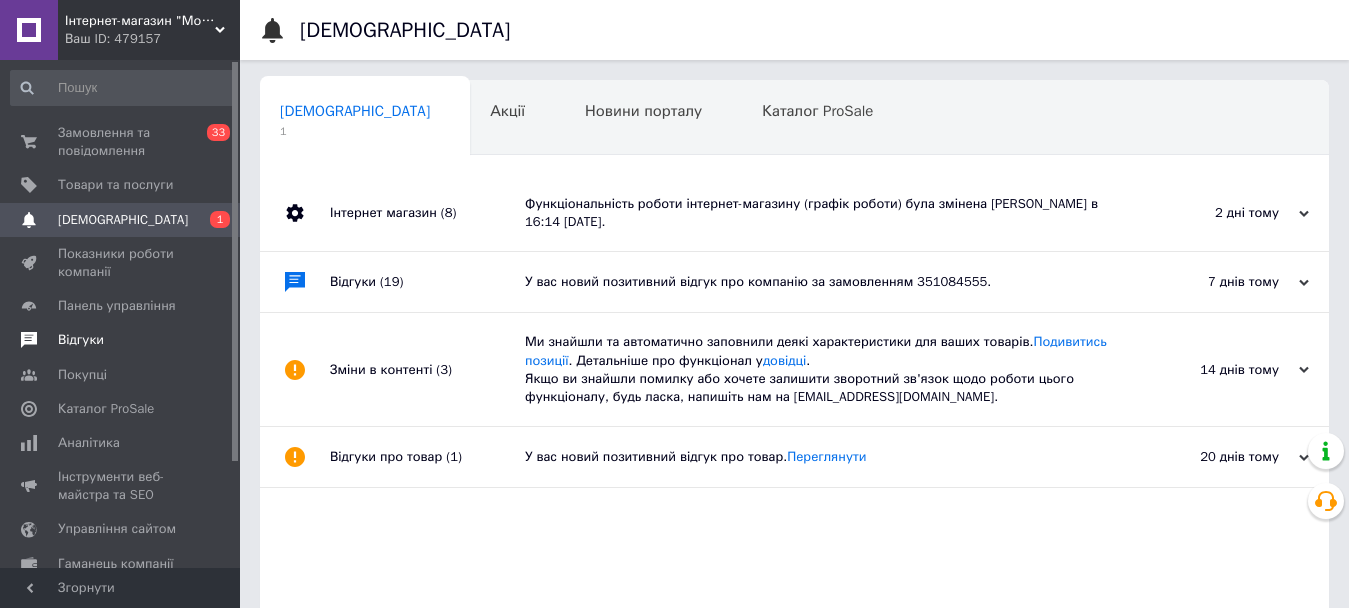 click on "Відгуки" at bounding box center (81, 340) 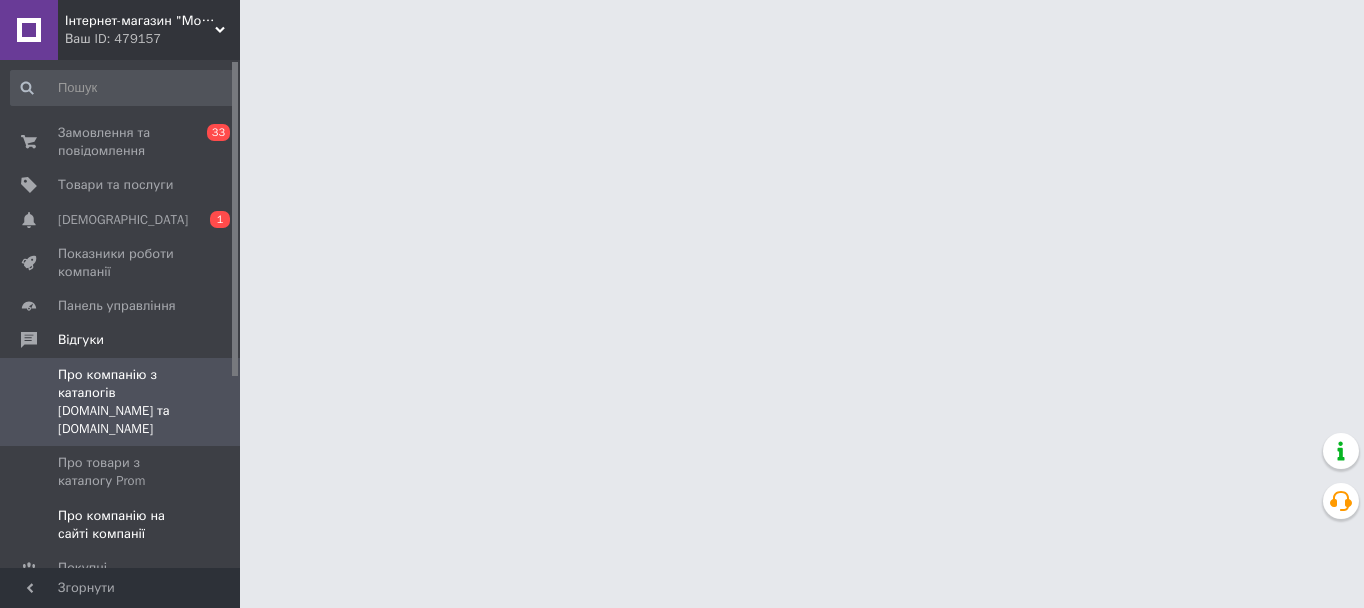click on "Про компанію на сайті компанії" at bounding box center [121, 525] 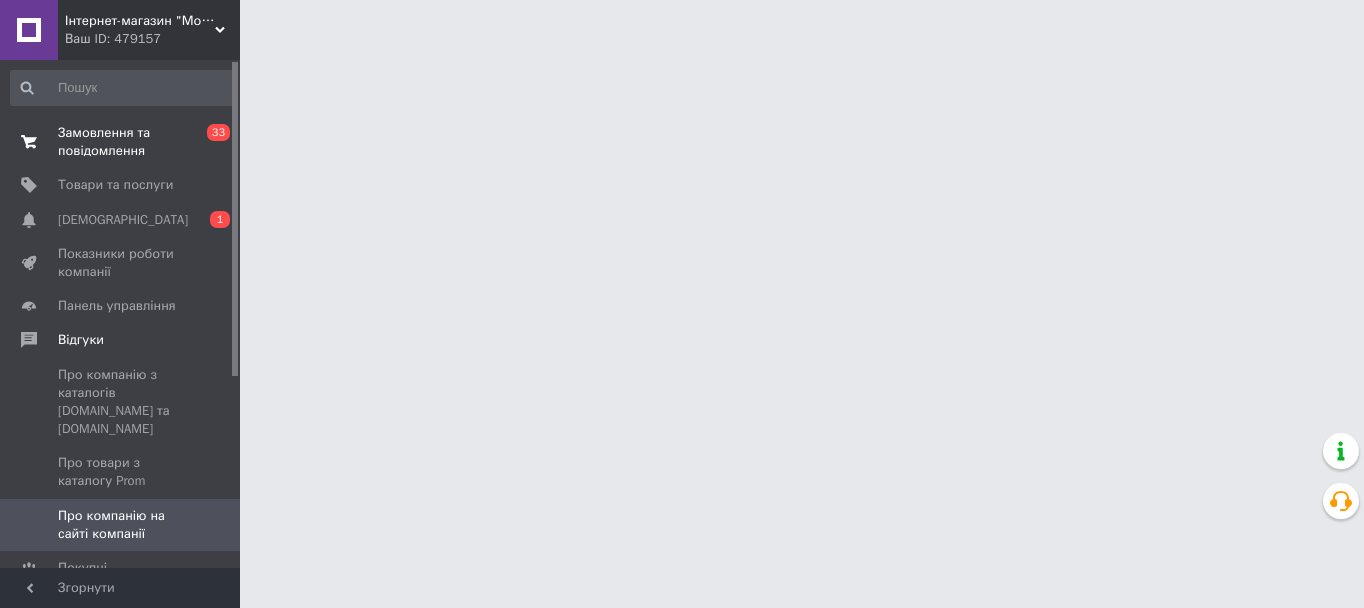 click on "Замовлення та повідомлення" at bounding box center [121, 142] 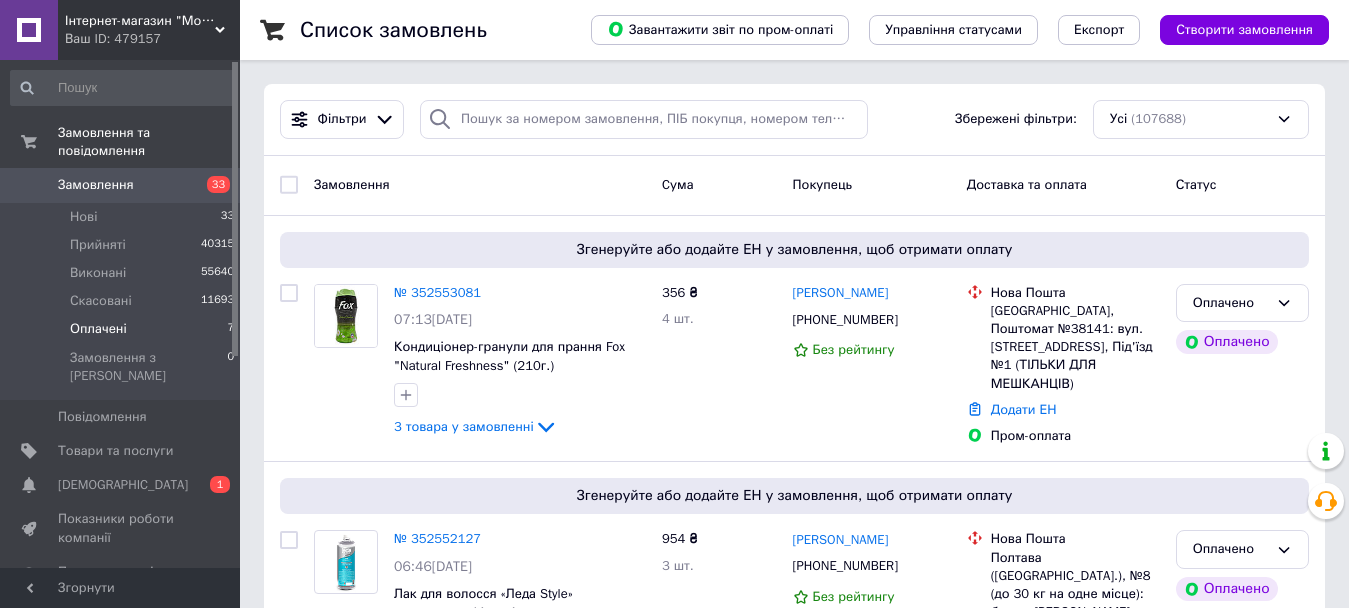 click on "Оплачені" at bounding box center (98, 329) 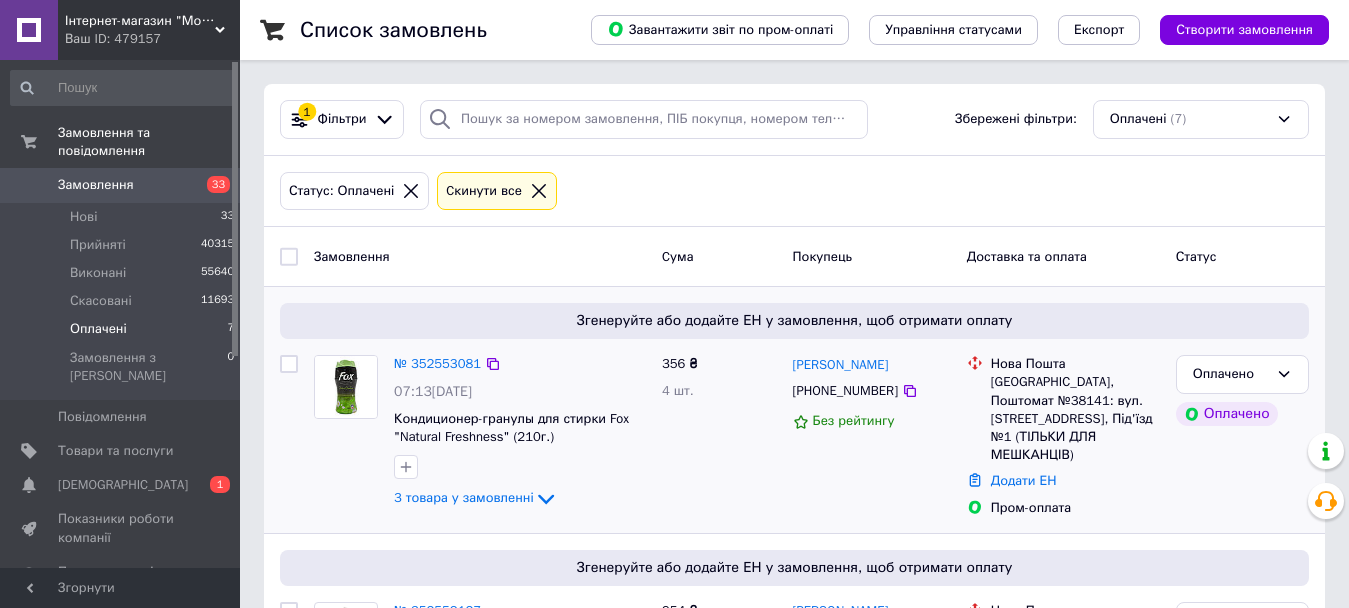 scroll, scrollTop: 200, scrollLeft: 0, axis: vertical 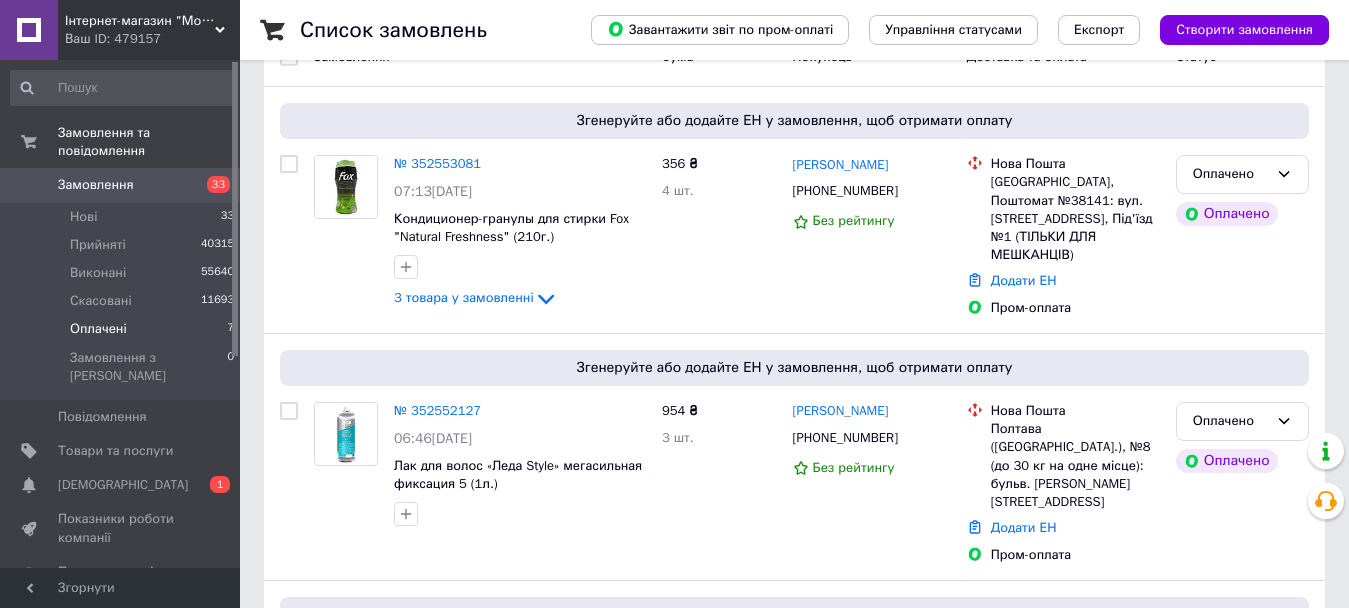 click on "Оплачені" at bounding box center (98, 329) 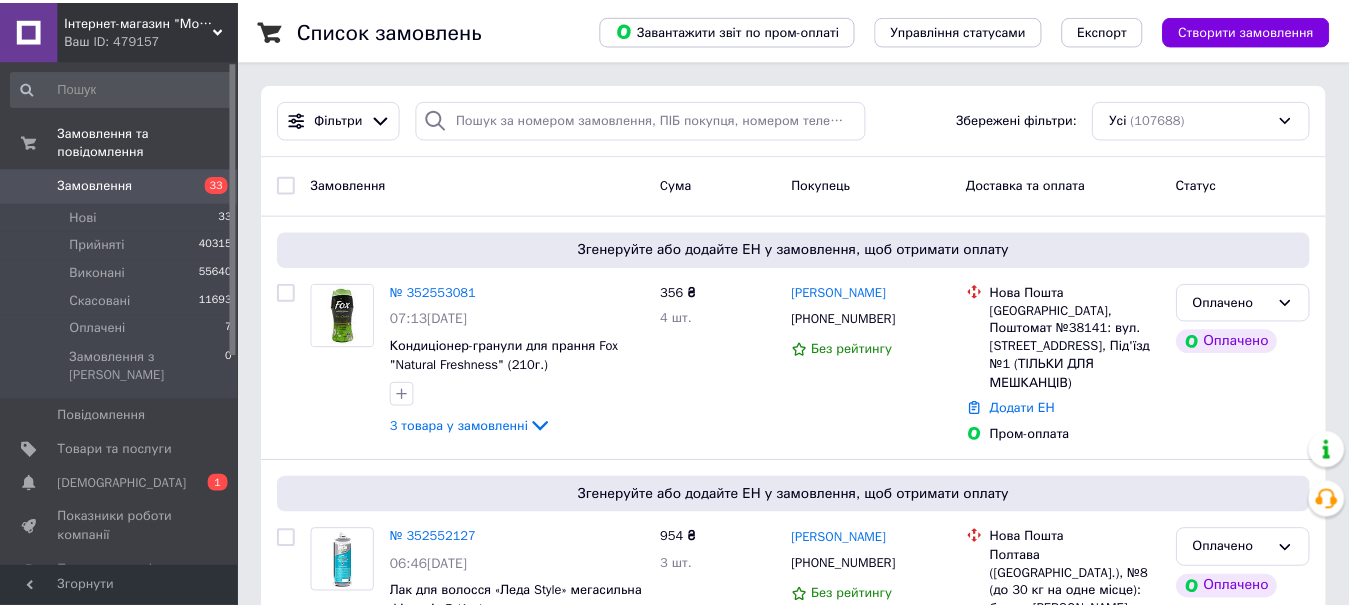 scroll, scrollTop: 0, scrollLeft: 0, axis: both 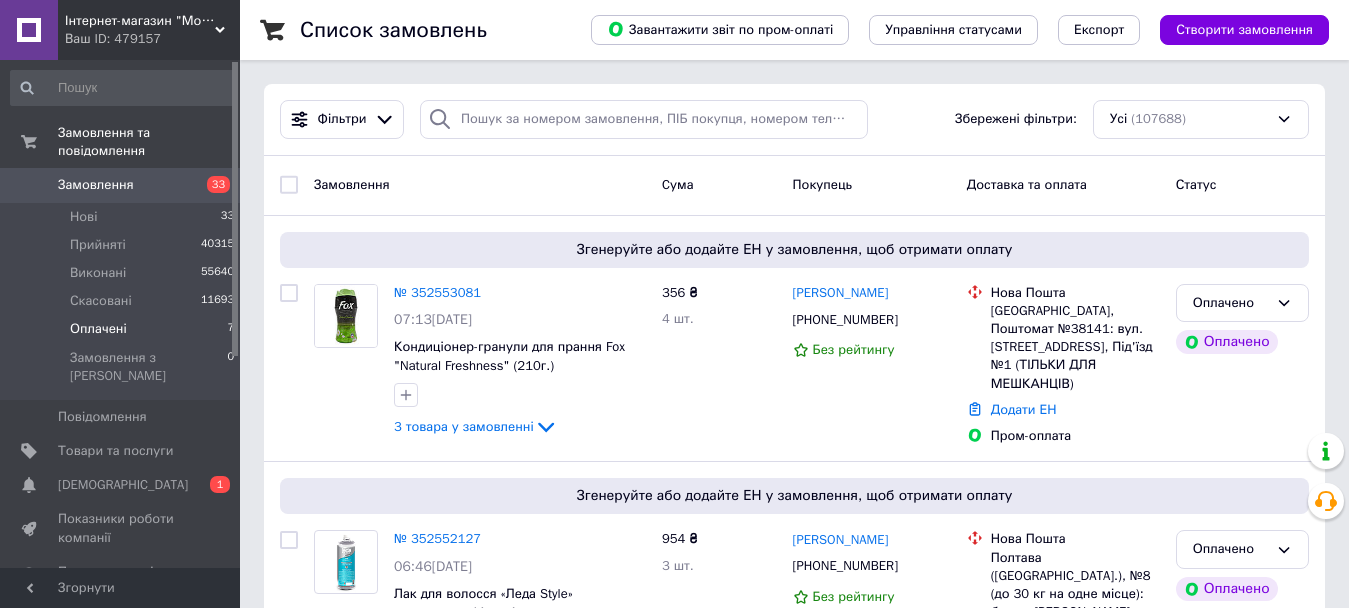 click on "Оплачені" at bounding box center (98, 329) 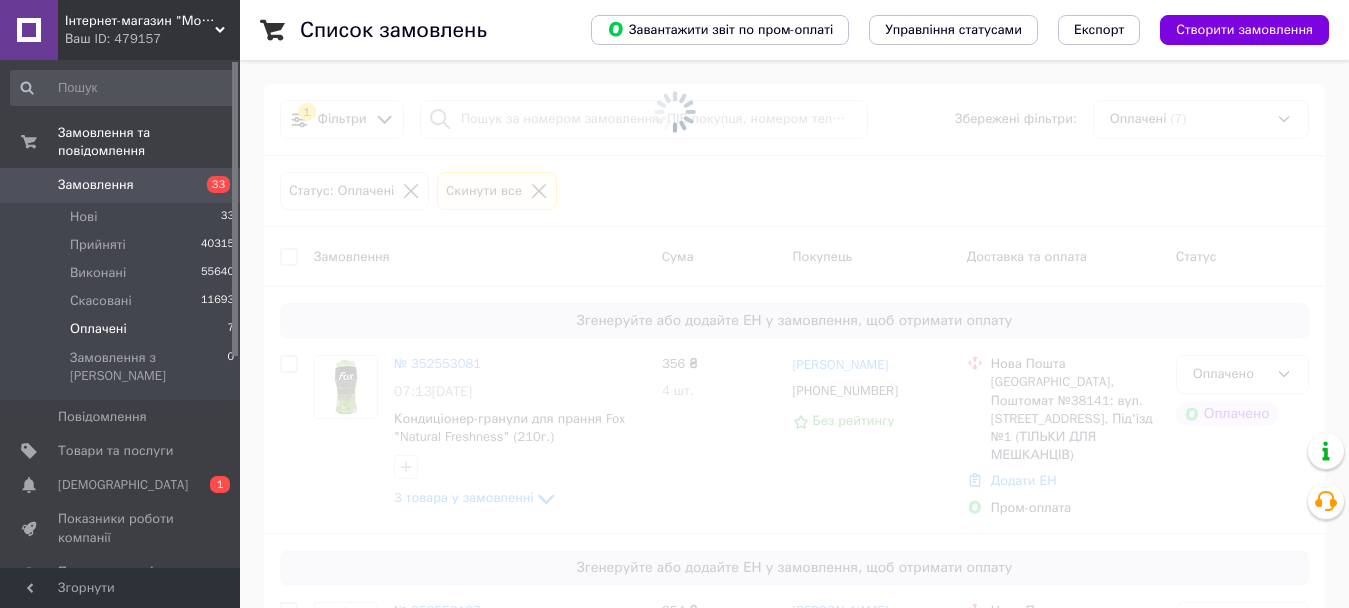 click on "Оплачені" at bounding box center (98, 329) 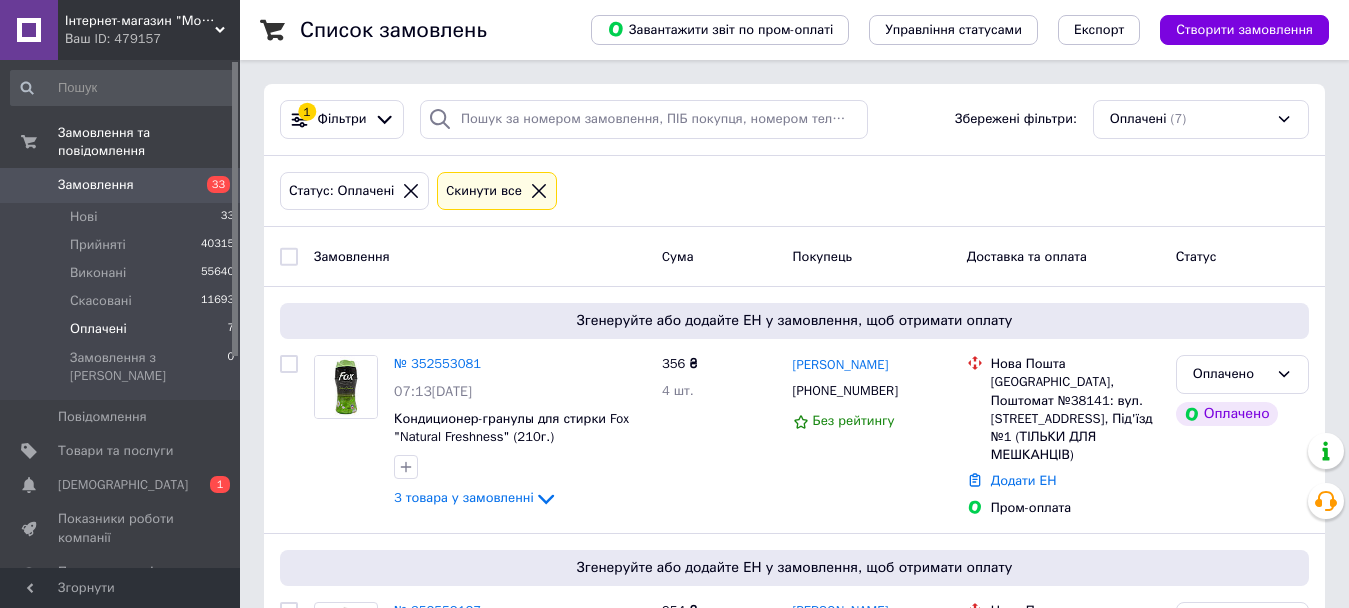 click on "Список замовлень   Завантажити звіт по пром-оплаті Управління статусами Експорт Створити замовлення 1 Фільтри Збережені фільтри: Оплачені (7) Статус: Оплачені Cкинути все Замовлення Cума Покупець Доставка та оплата Статус Згенеруйте або додайте ЕН у замовлення, щоб отримати оплату № 352553081 07:13[DATE] Кондиционер-гранулы для стирки Fox "Natural Freshness" (210г.) 3 товара у замовленні 356 ₴ 4 шт. [PERSON_NAME] [PHONE_NUMBER] Без рейтингу [GEOGRAPHIC_DATA], Поштомат №38141: вул. [STREET_ADDRESS], Під'їзд №1 (ТІЛЬКИ ДЛЯ МЕШКАНЦІВ) Додати ЕН Пром-оплата Оплачено Оплачено № 352552127 88%" at bounding box center [794, 943] 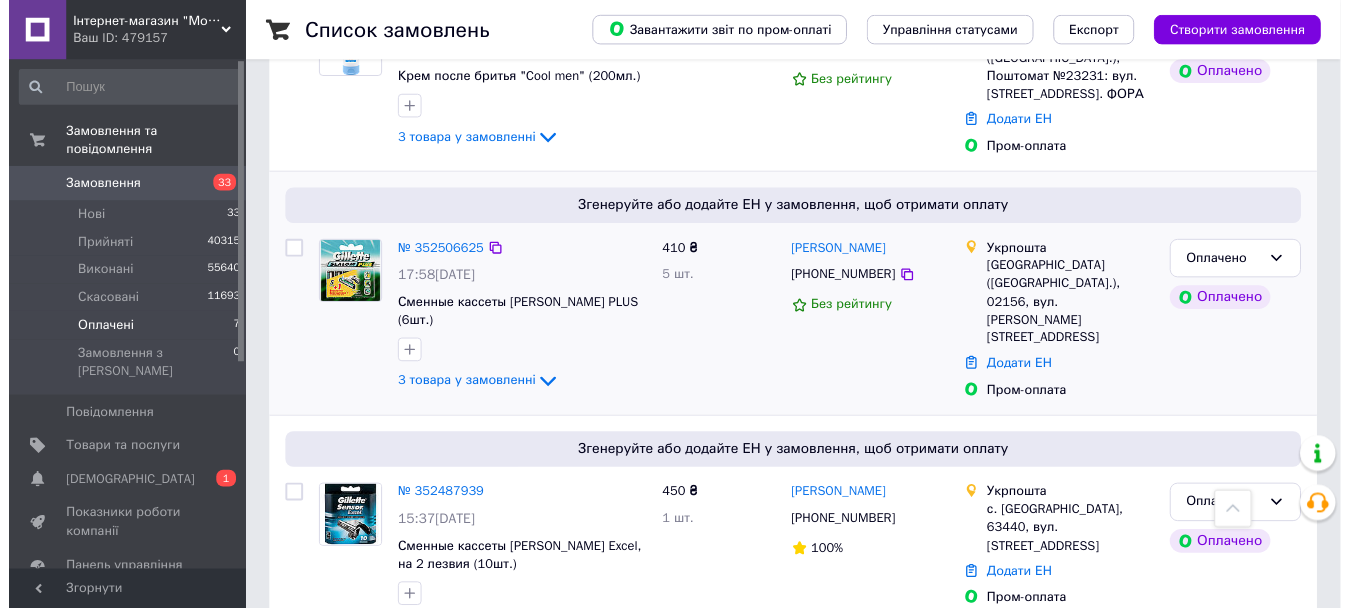 scroll, scrollTop: 1241, scrollLeft: 0, axis: vertical 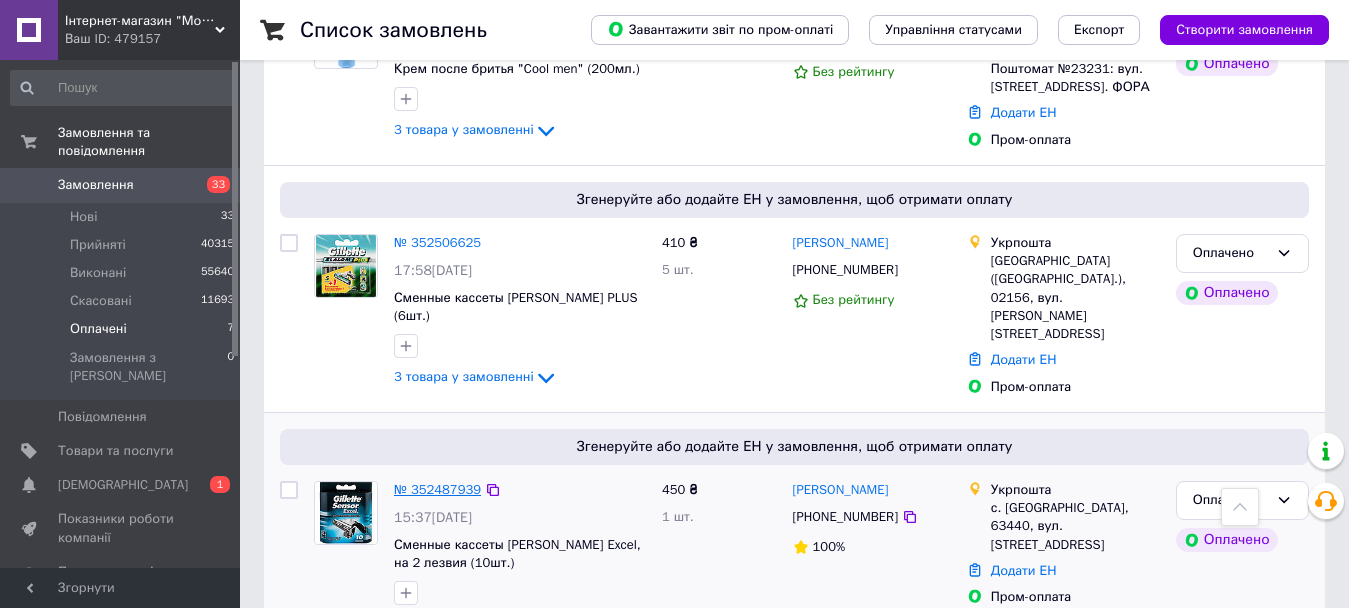 click on "№ 352487939" at bounding box center (437, 489) 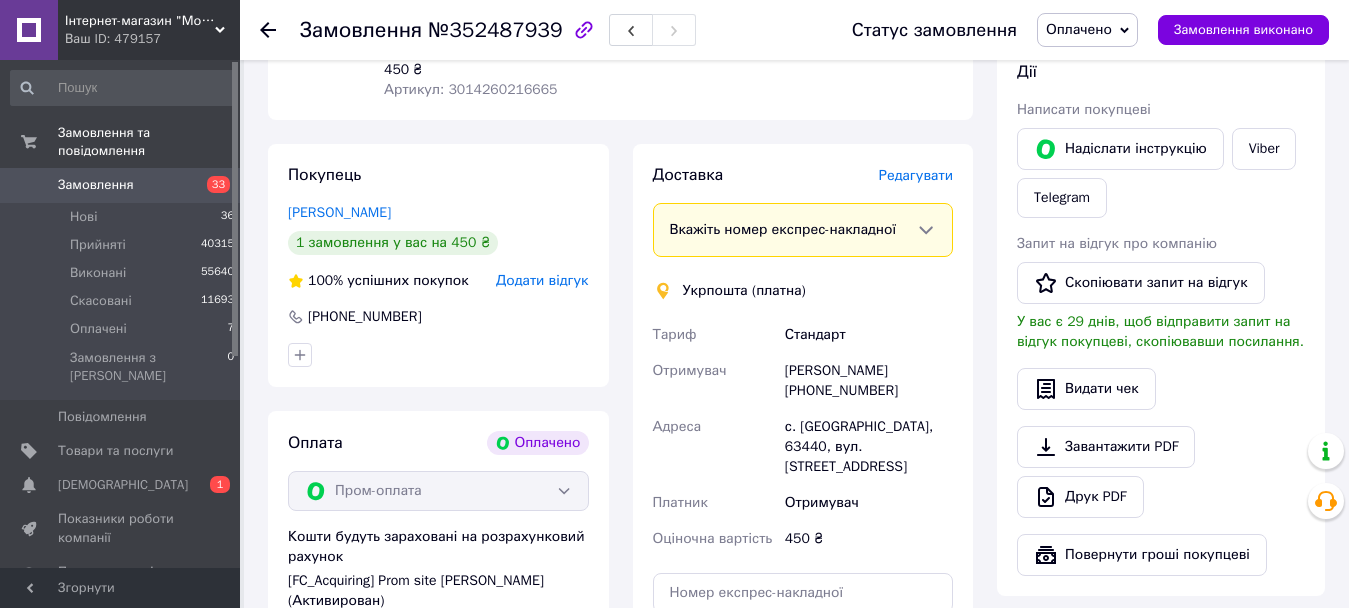 scroll, scrollTop: 0, scrollLeft: 0, axis: both 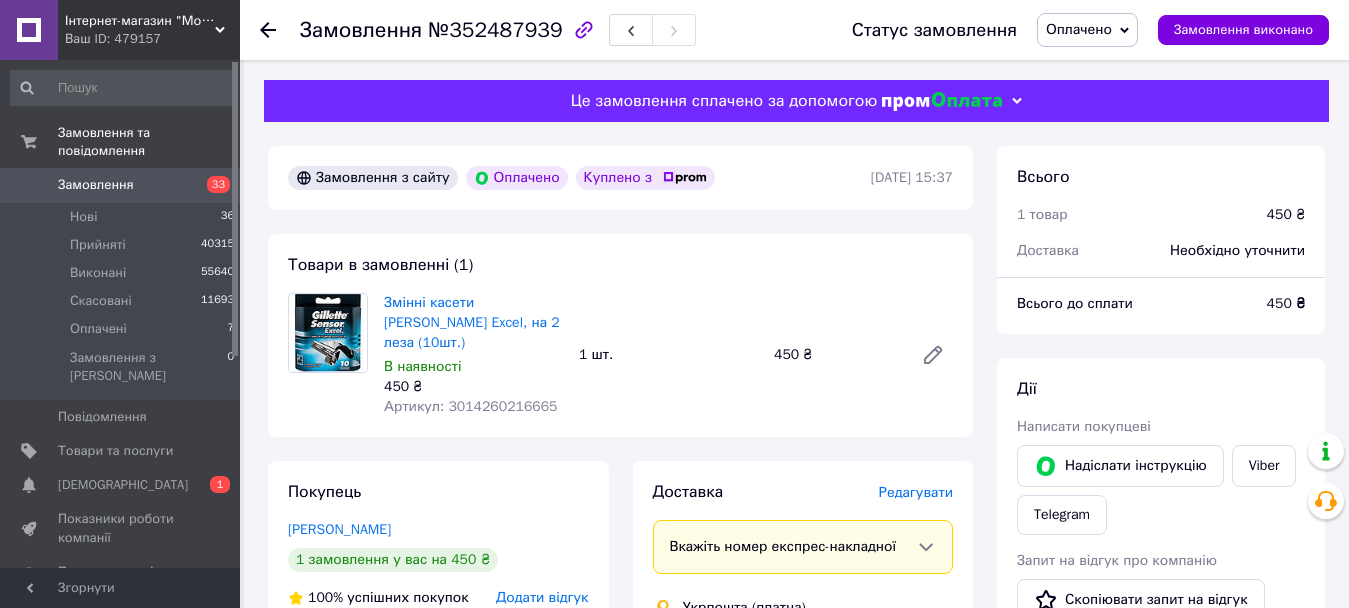 click 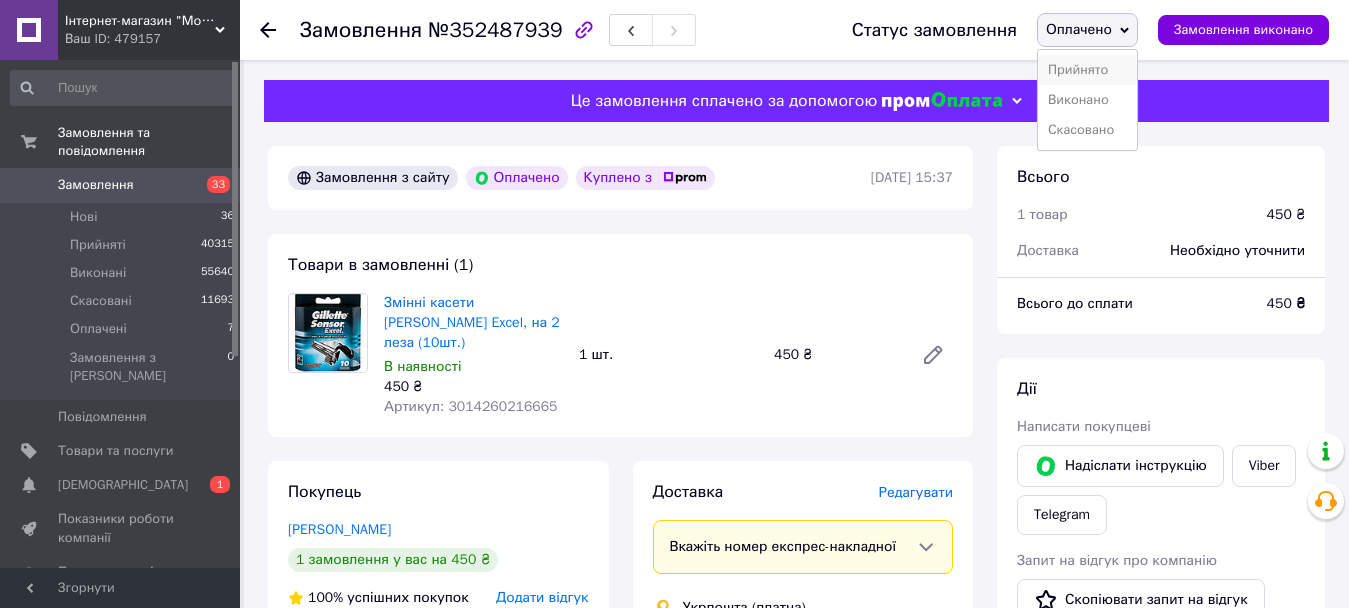 click on "Прийнято" at bounding box center [1087, 70] 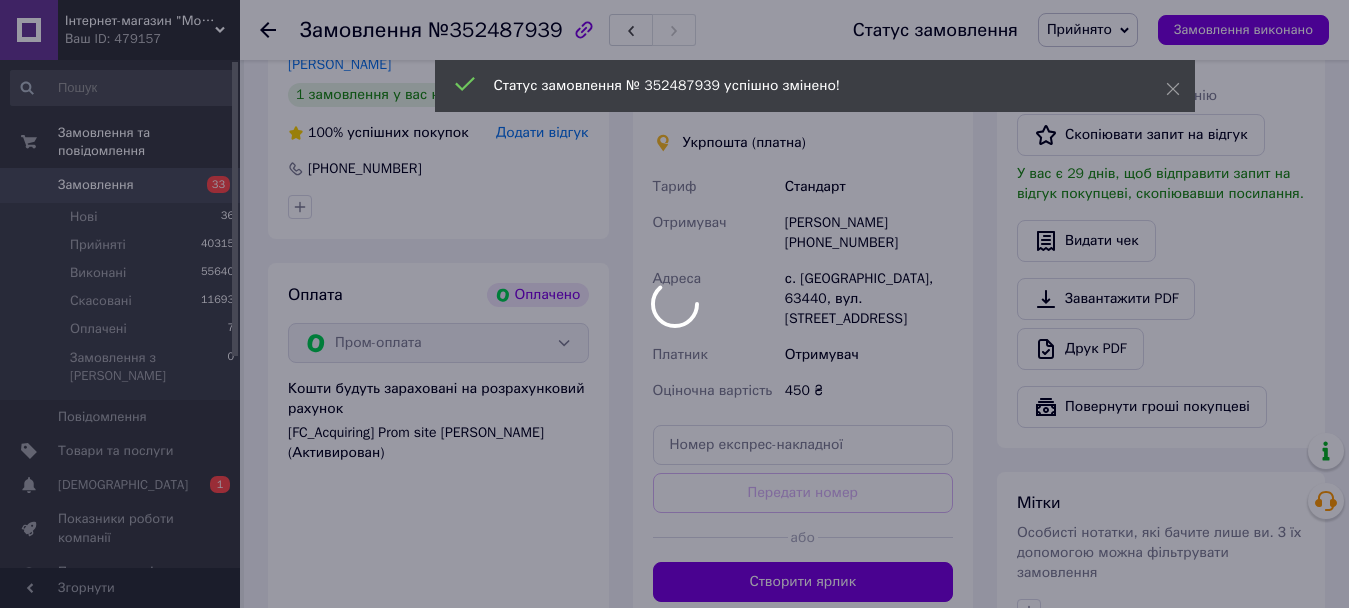 scroll, scrollTop: 600, scrollLeft: 0, axis: vertical 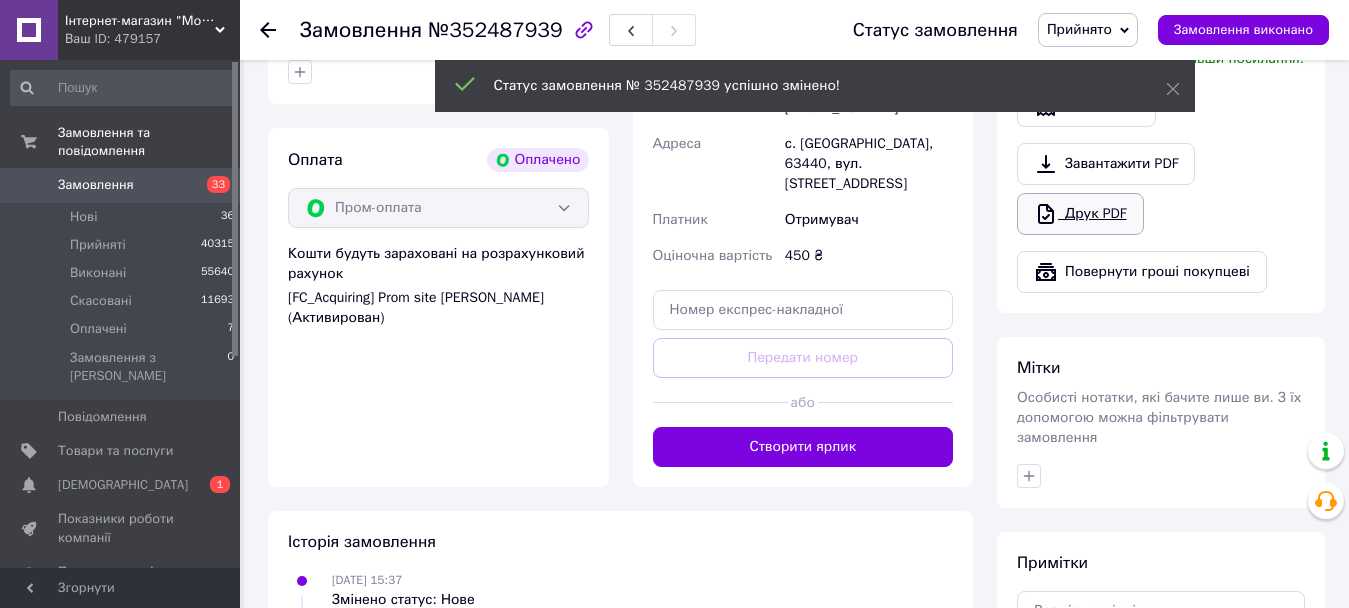 click on "Друк PDF" at bounding box center (1080, 214) 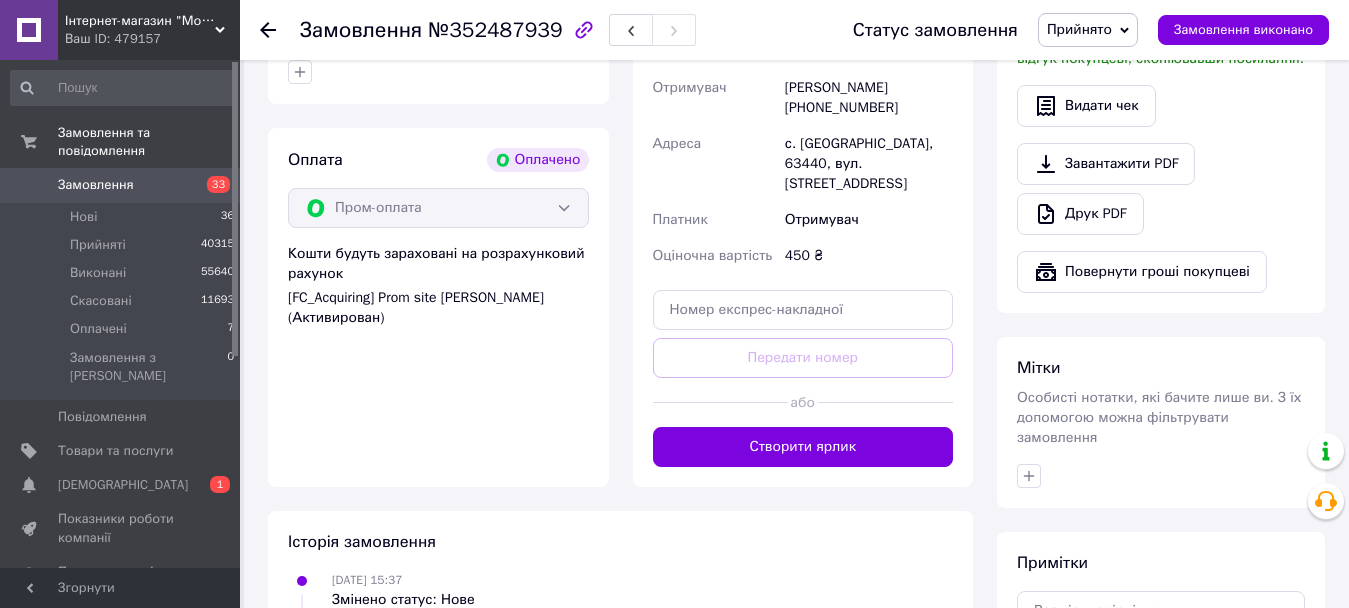 click on "Замовлення №352487939 Статус замовлення Прийнято Виконано Скасовано Оплачено Замовлення виконано" at bounding box center (794, 30) 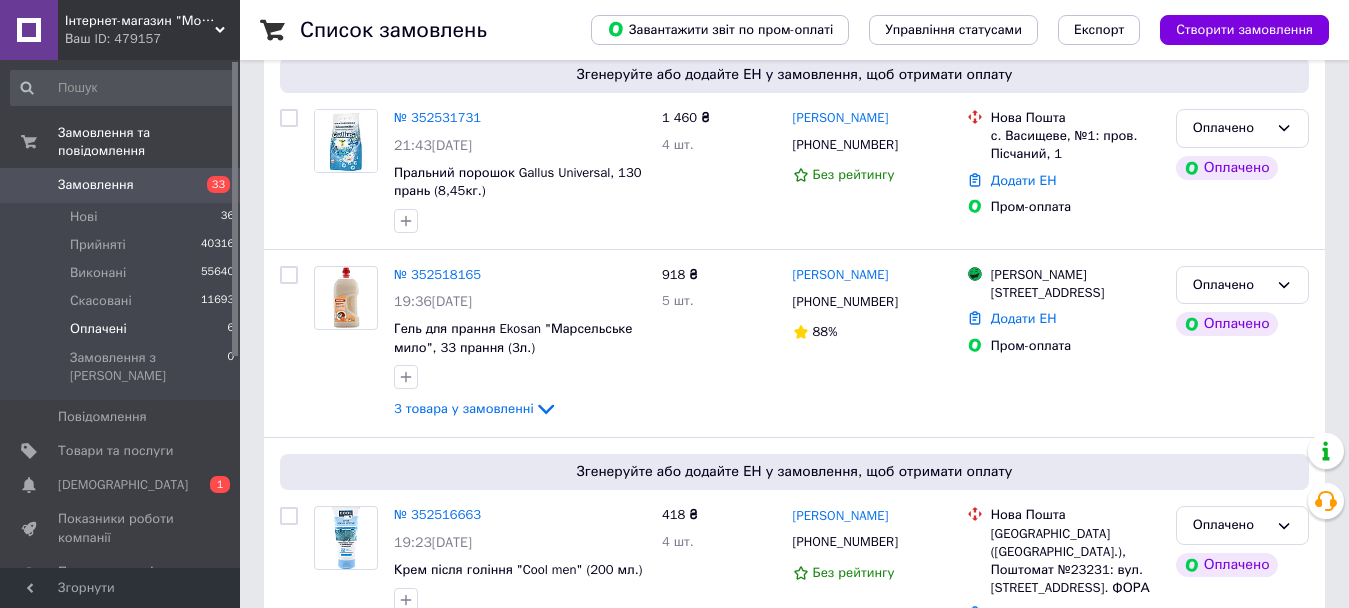 scroll, scrollTop: 1013, scrollLeft: 0, axis: vertical 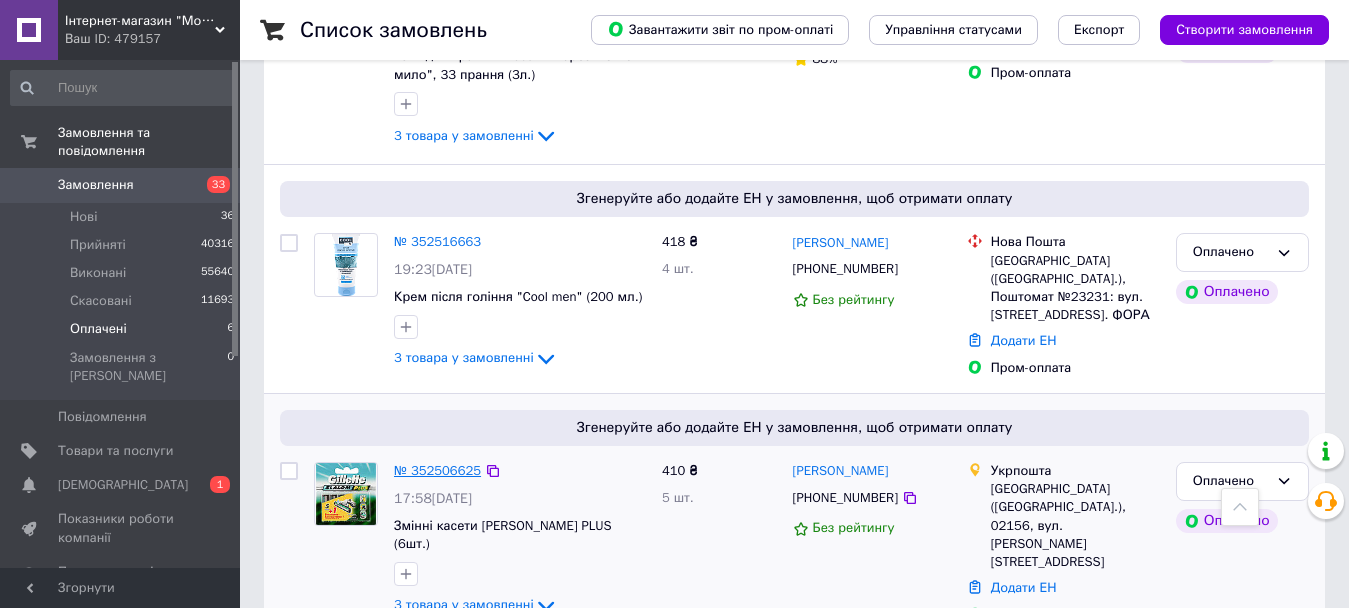 click on "№ 352506625" at bounding box center [437, 470] 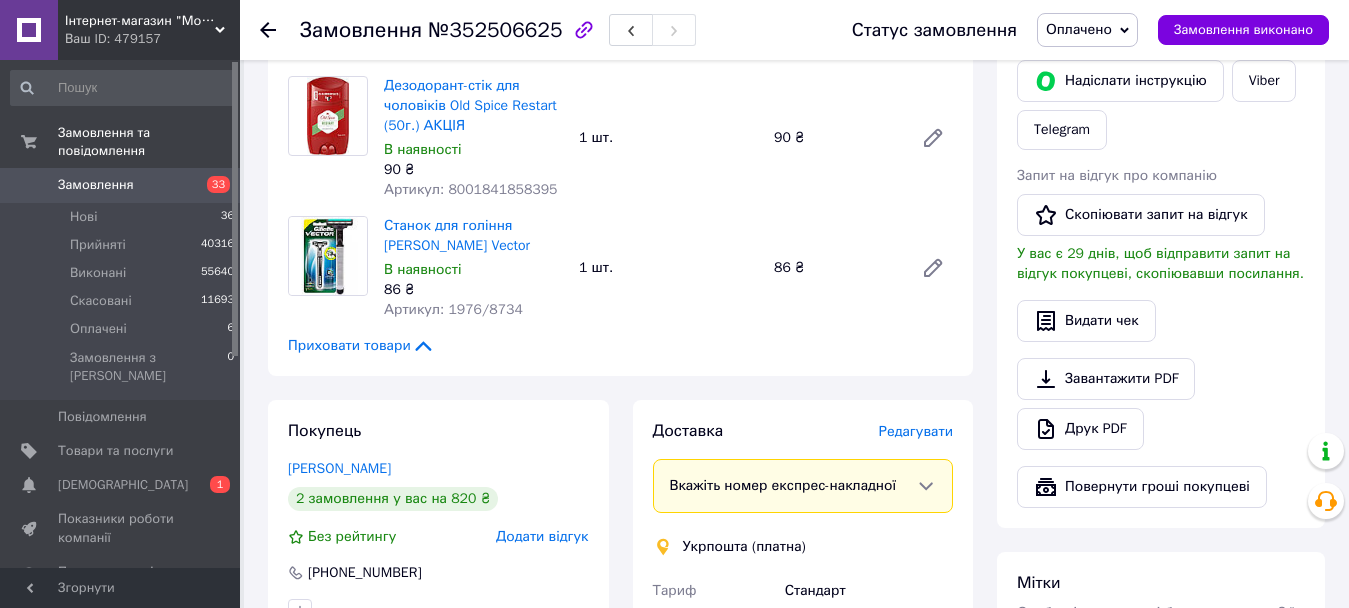 scroll, scrollTop: 413, scrollLeft: 0, axis: vertical 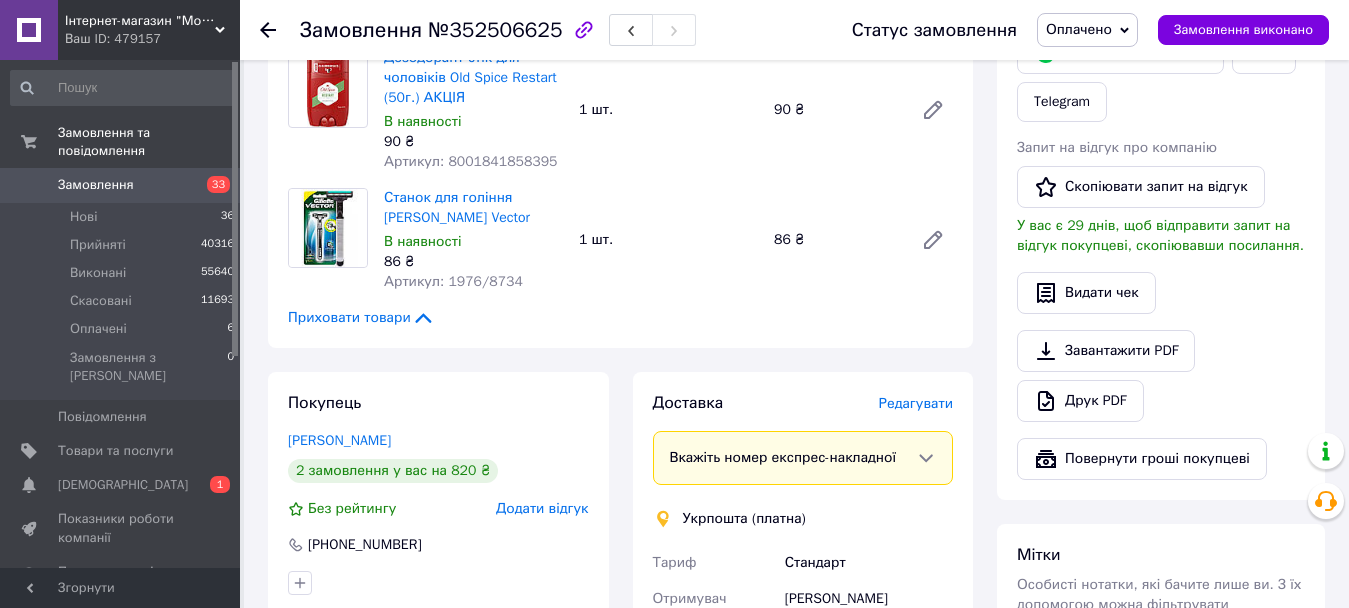 click on "Оплачено" at bounding box center (1079, 29) 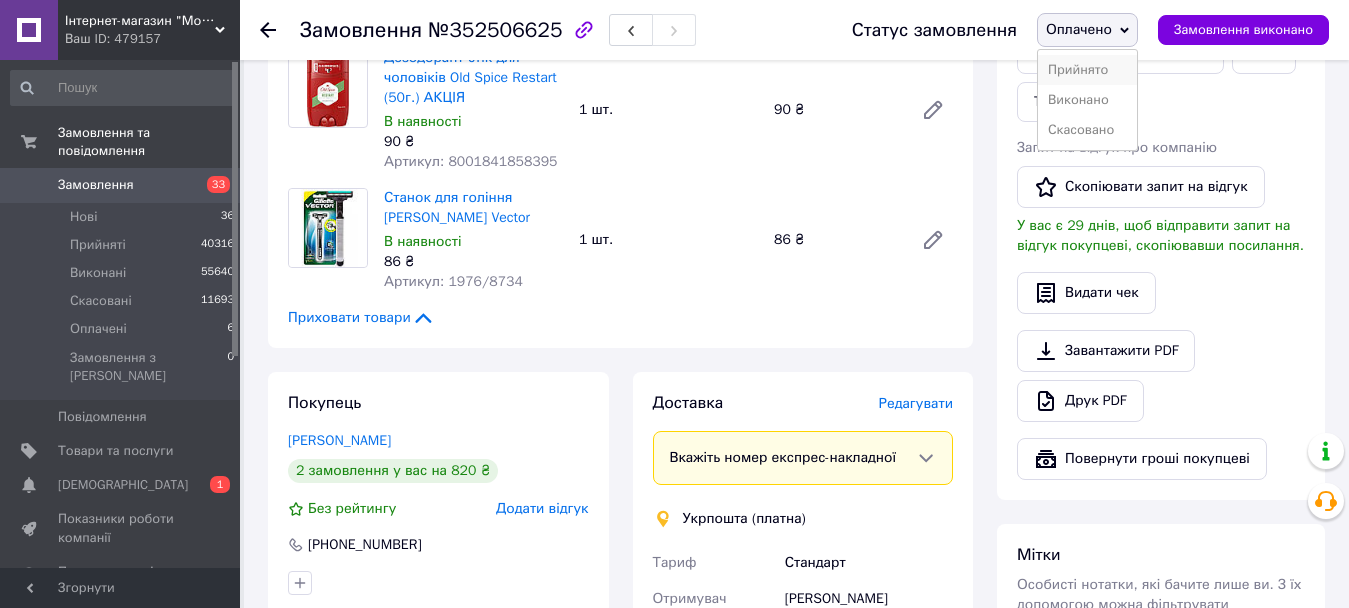 click on "Прийнято" at bounding box center (1087, 70) 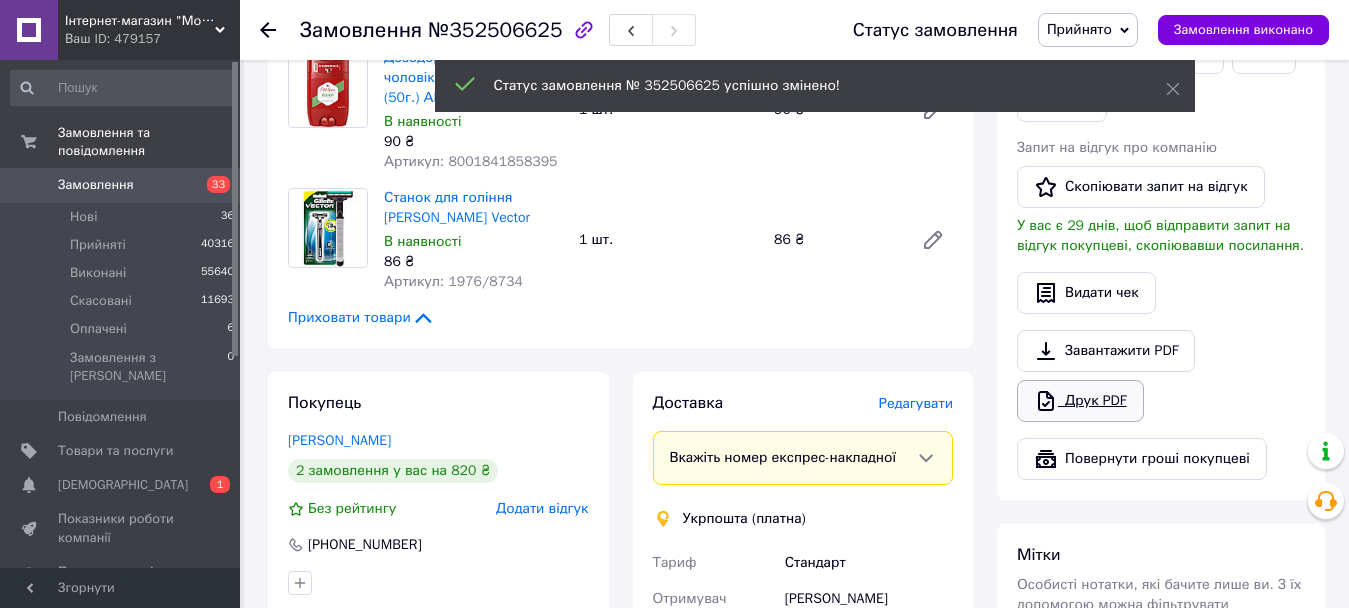 click on "Друк PDF" at bounding box center (1080, 401) 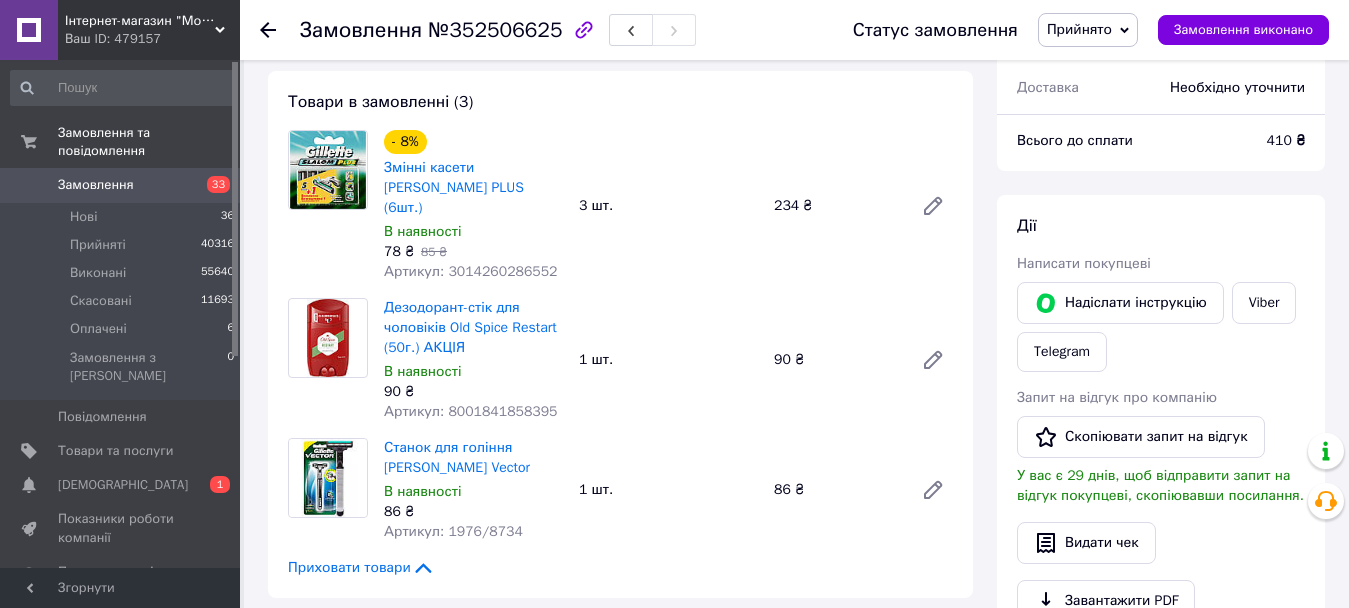 scroll, scrollTop: 113, scrollLeft: 0, axis: vertical 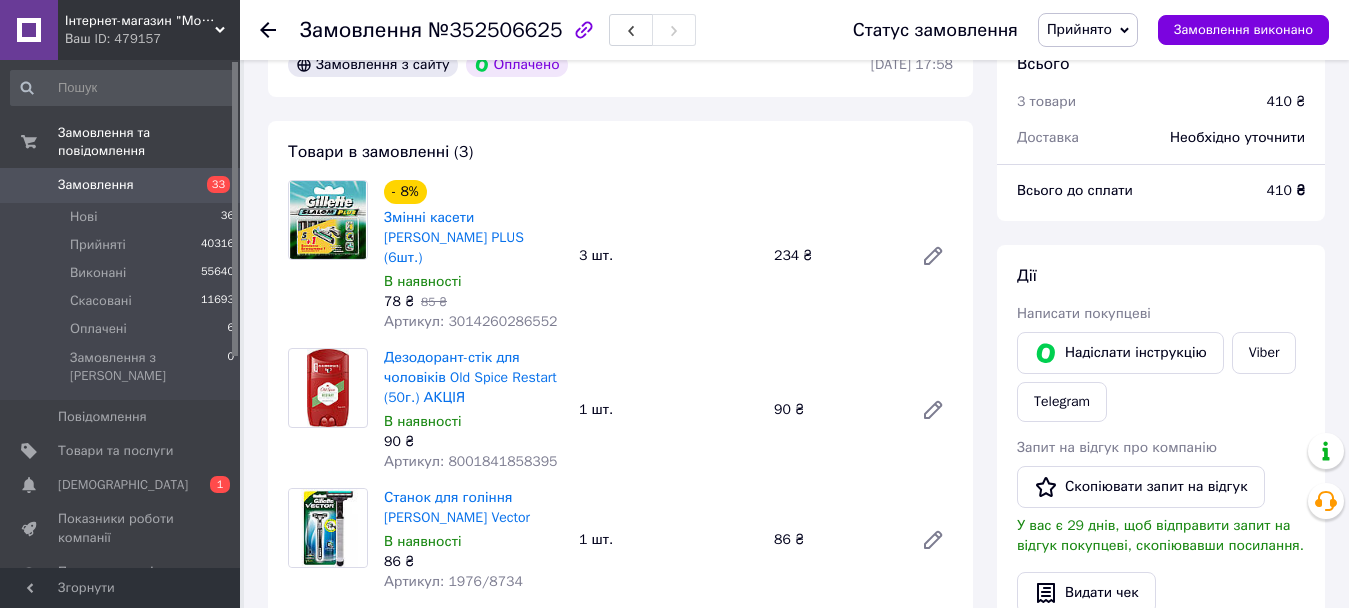 click 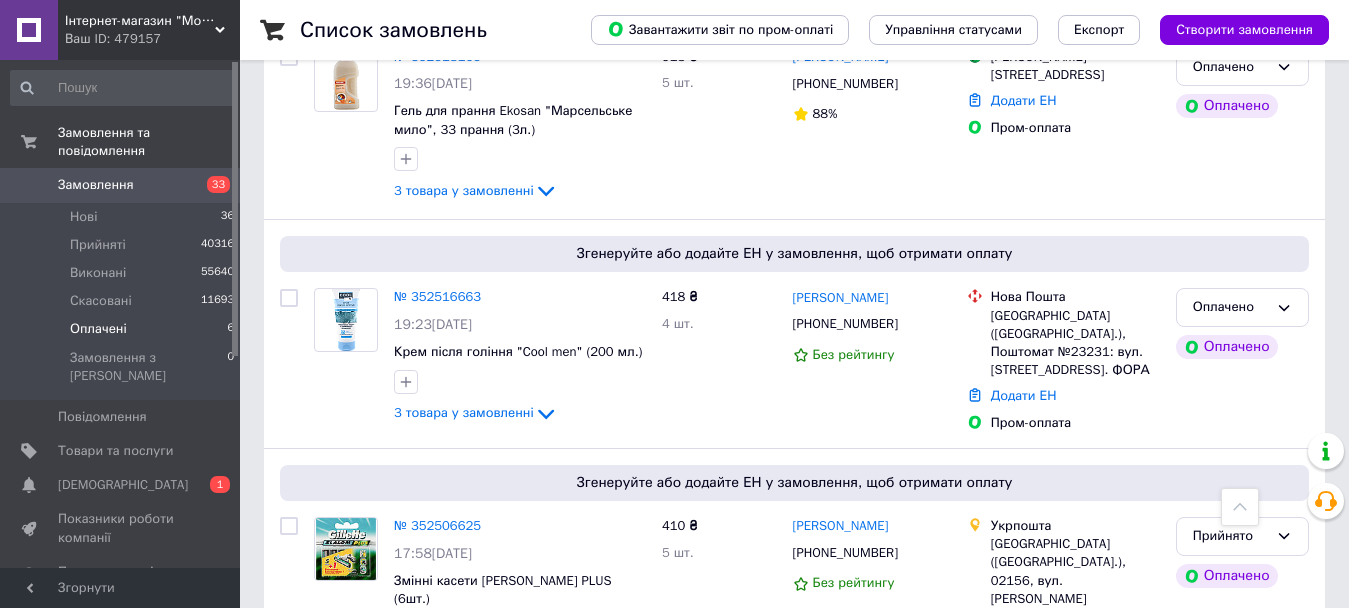 scroll, scrollTop: 1013, scrollLeft: 0, axis: vertical 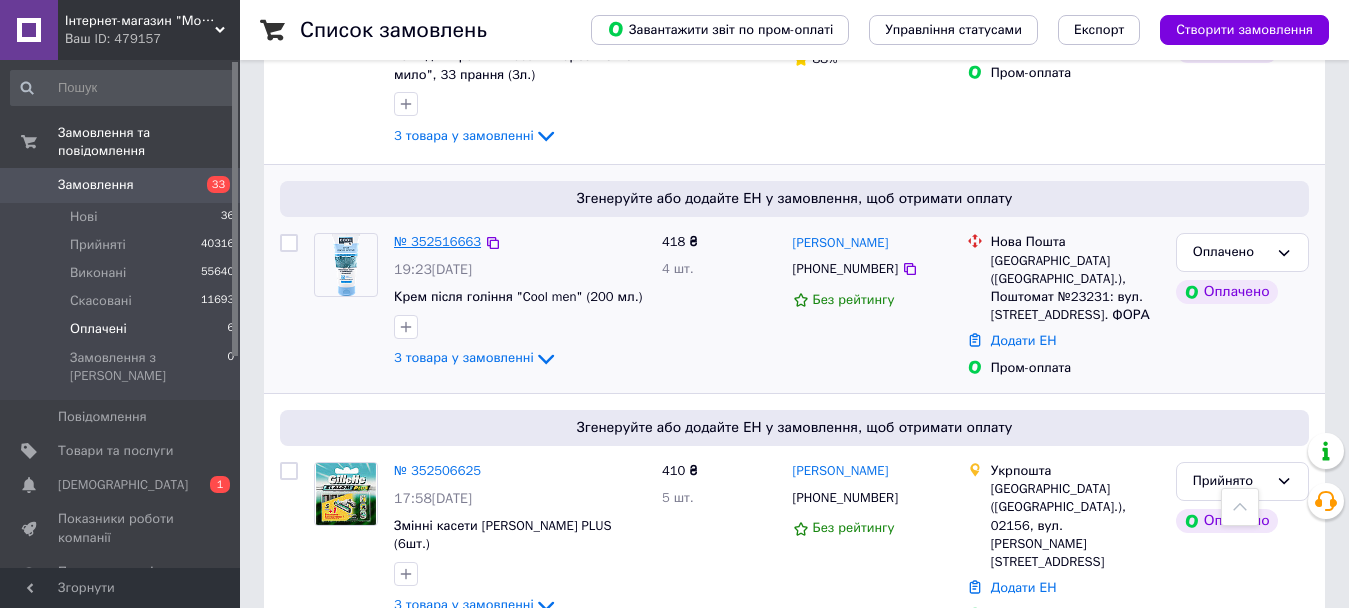 click on "№ 352516663" at bounding box center [437, 241] 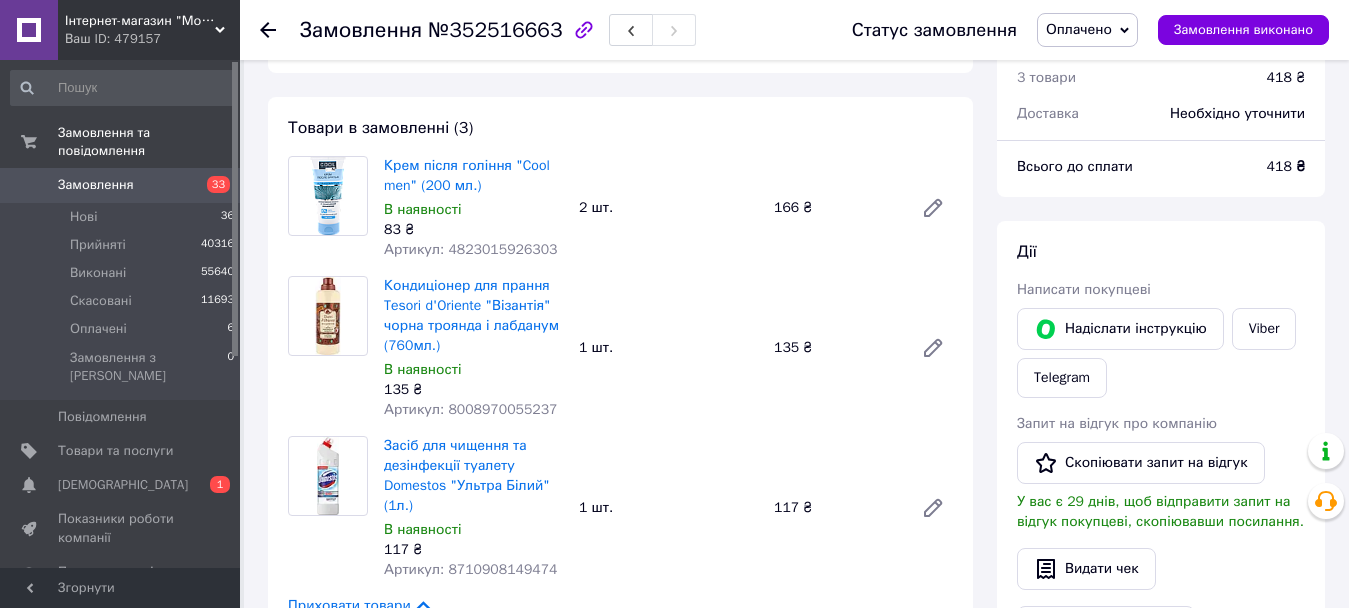 scroll, scrollTop: 113, scrollLeft: 0, axis: vertical 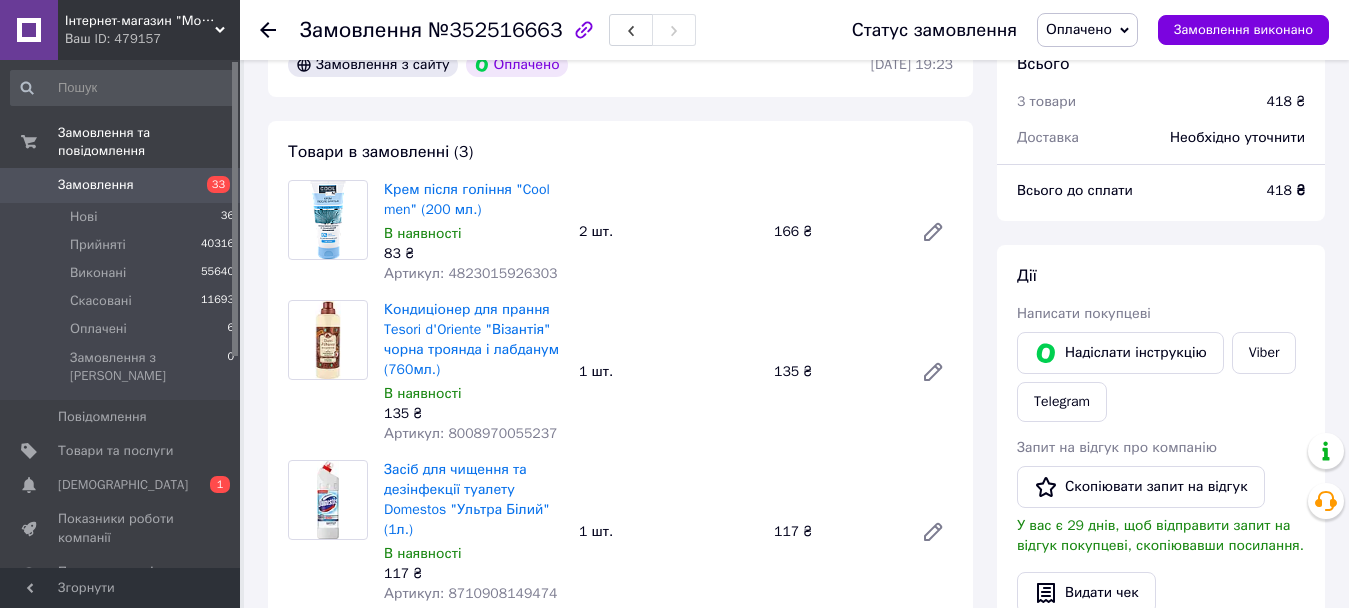 click on "Оплачено" at bounding box center (1079, 29) 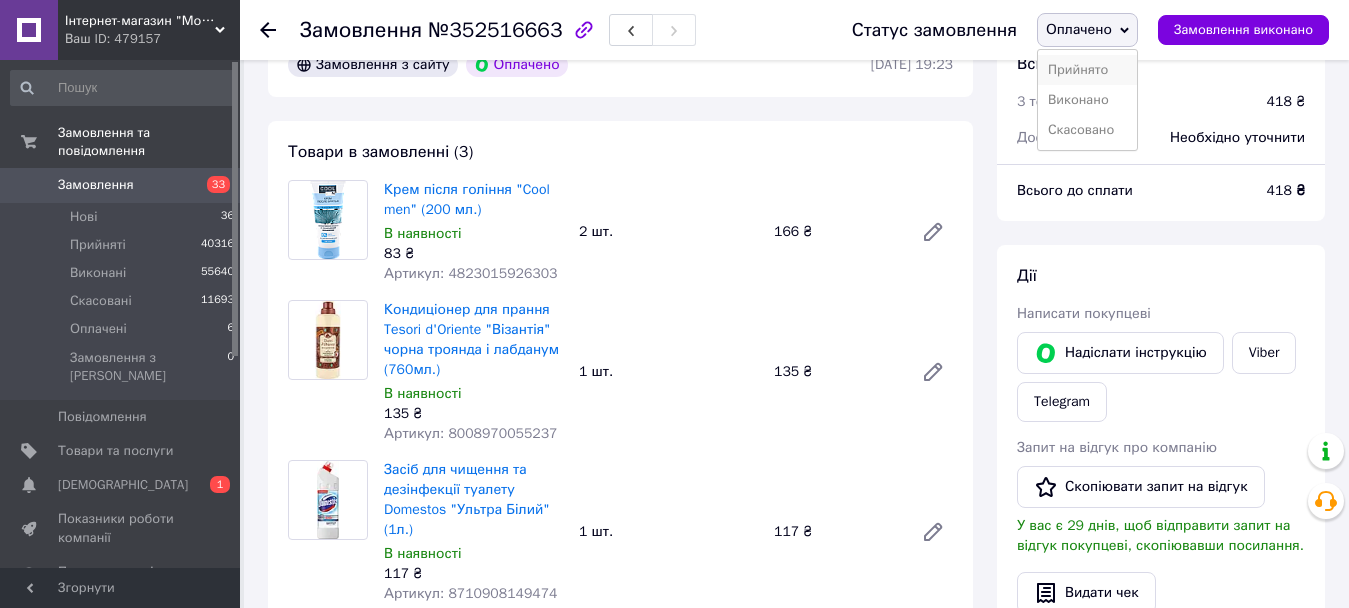 click on "Прийнято" at bounding box center [1087, 70] 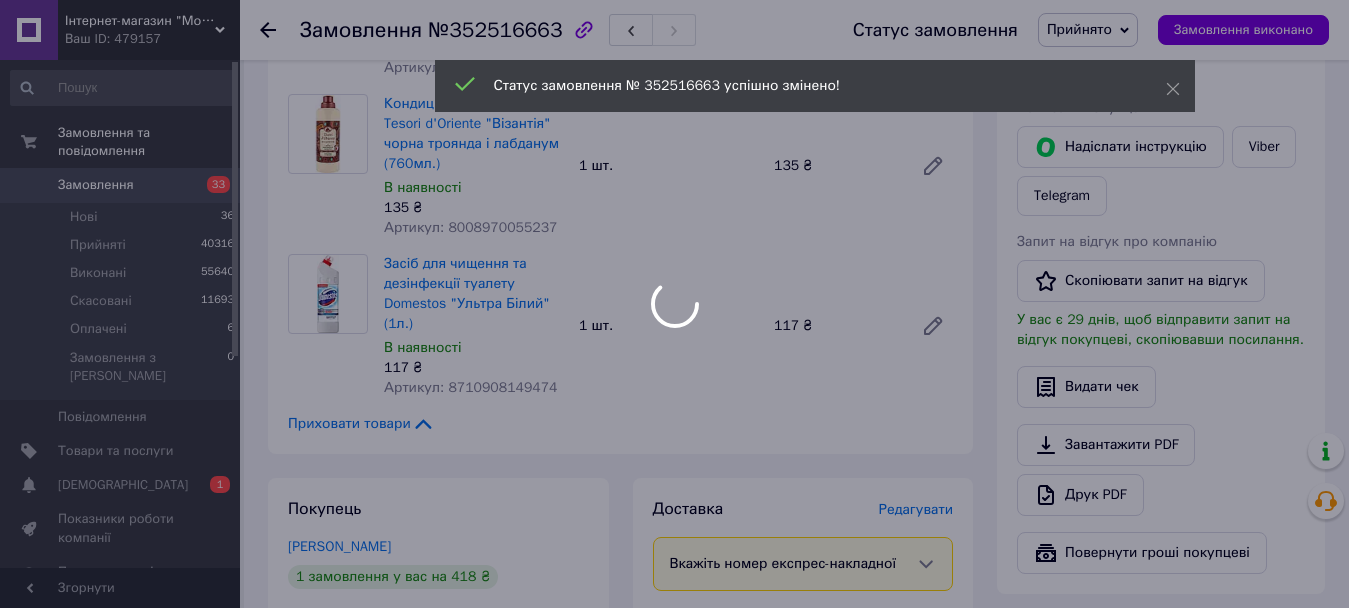 scroll, scrollTop: 613, scrollLeft: 0, axis: vertical 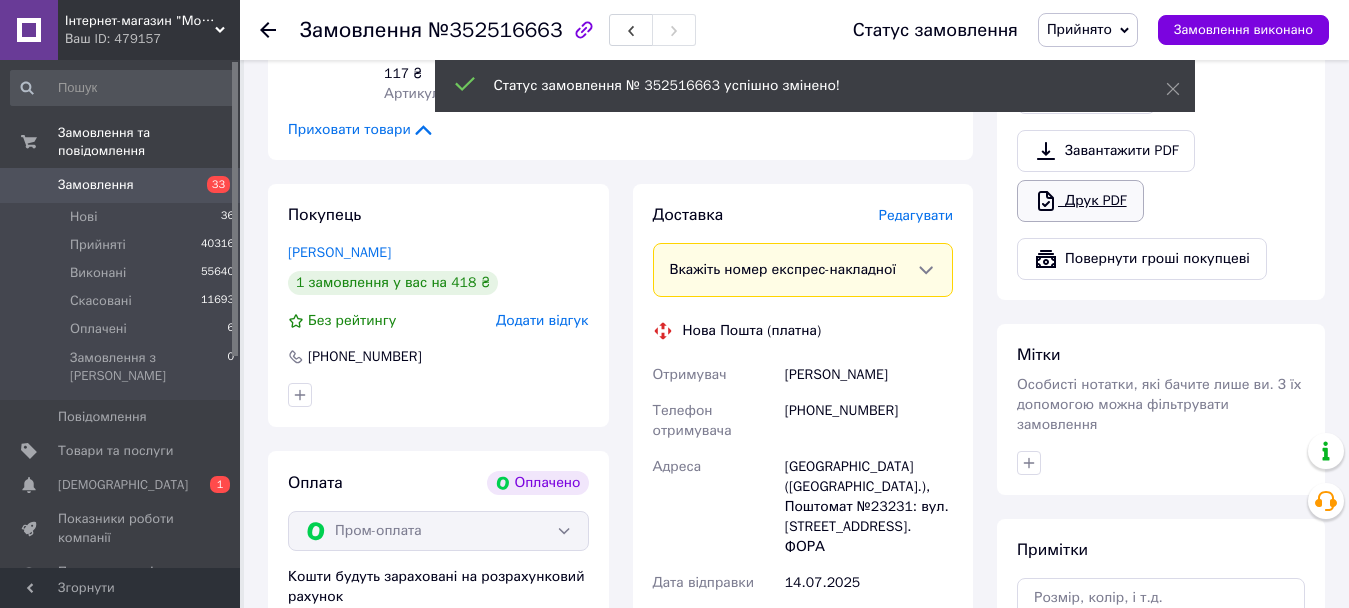 click on "Друк PDF" at bounding box center (1080, 201) 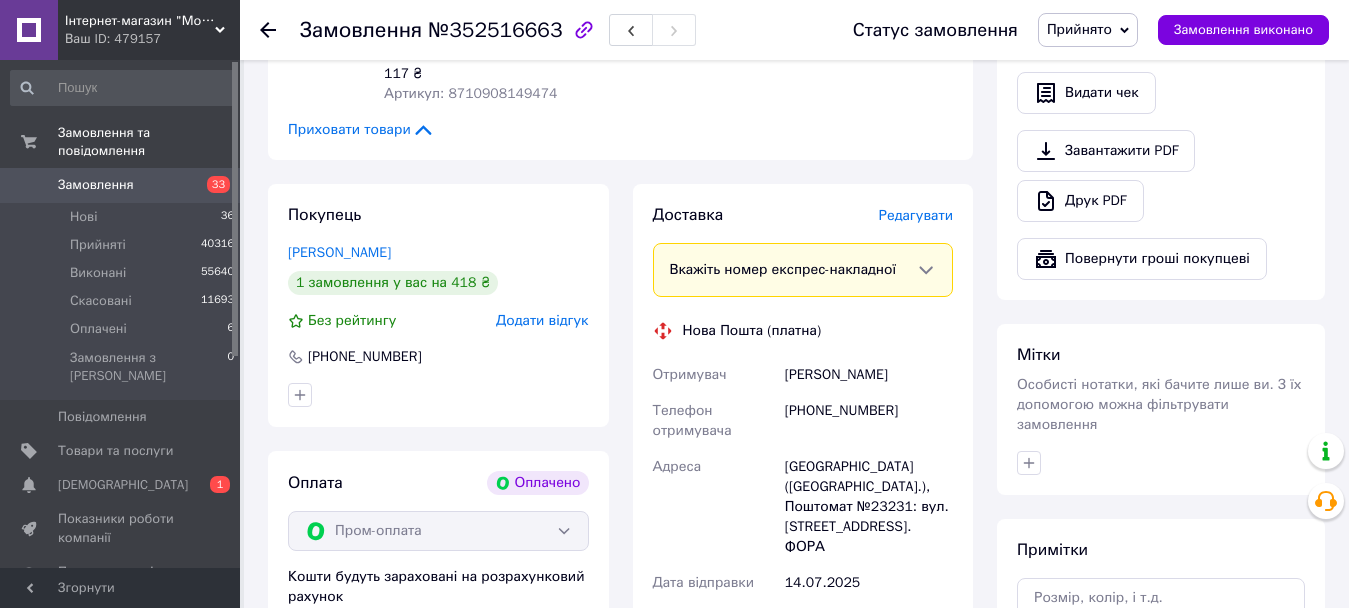 click 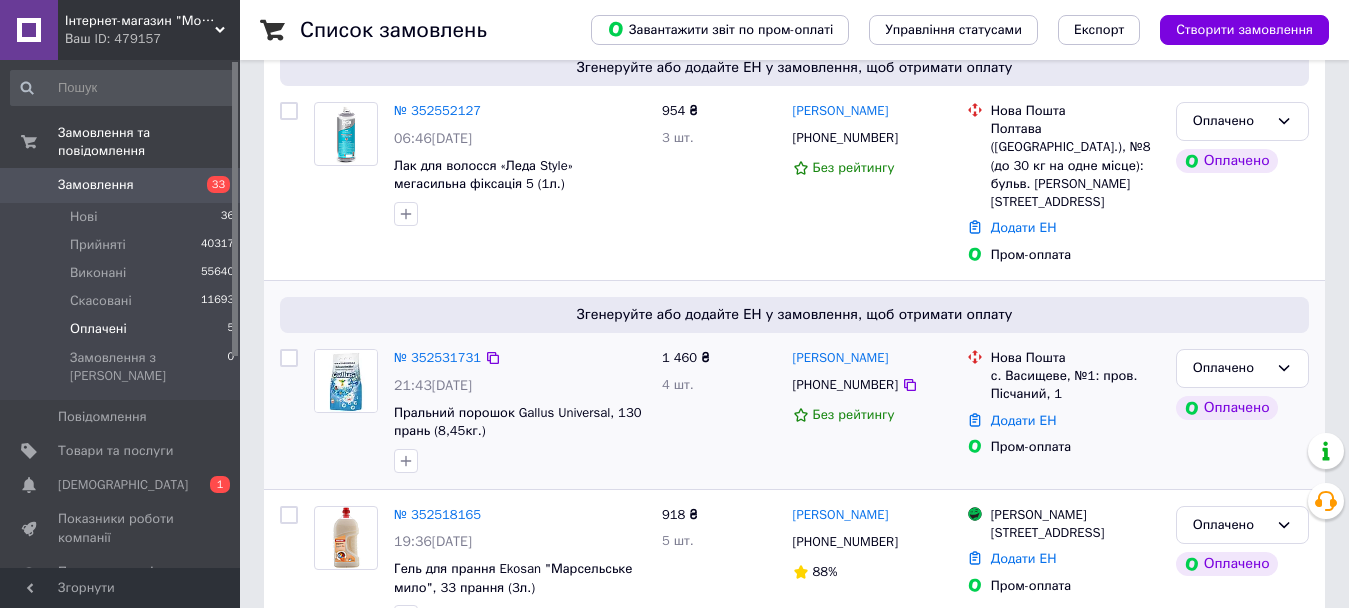 scroll, scrollTop: 791, scrollLeft: 0, axis: vertical 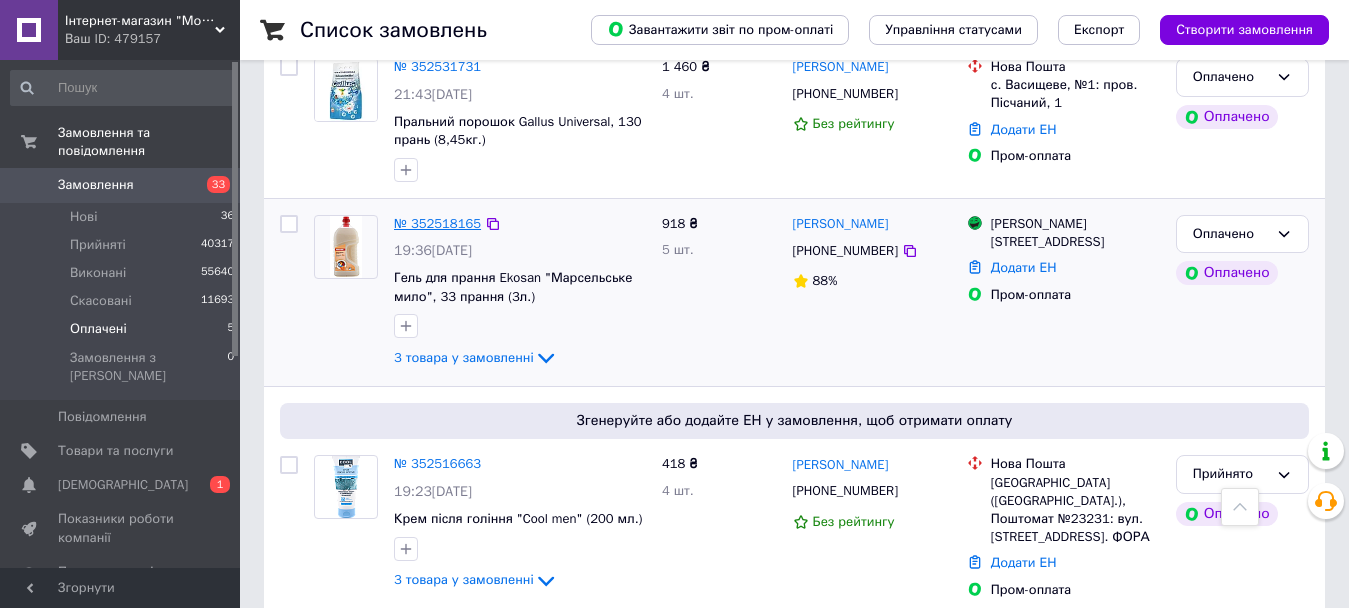click on "№ 352518165" at bounding box center (437, 223) 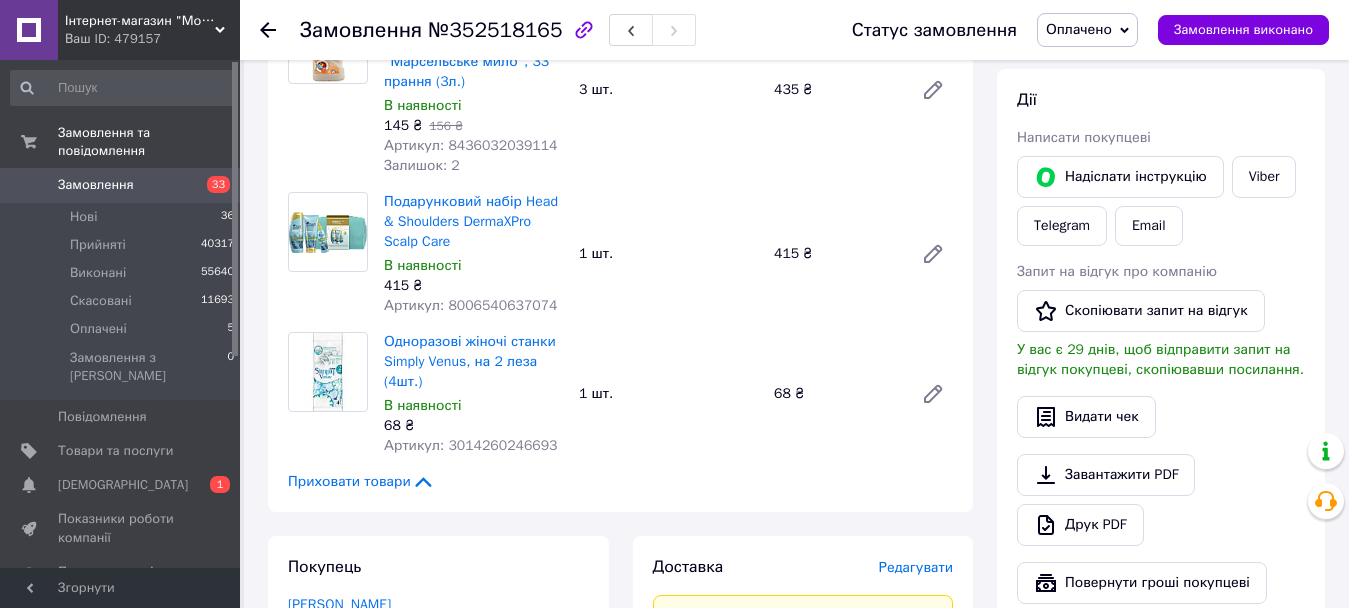 scroll, scrollTop: 191, scrollLeft: 0, axis: vertical 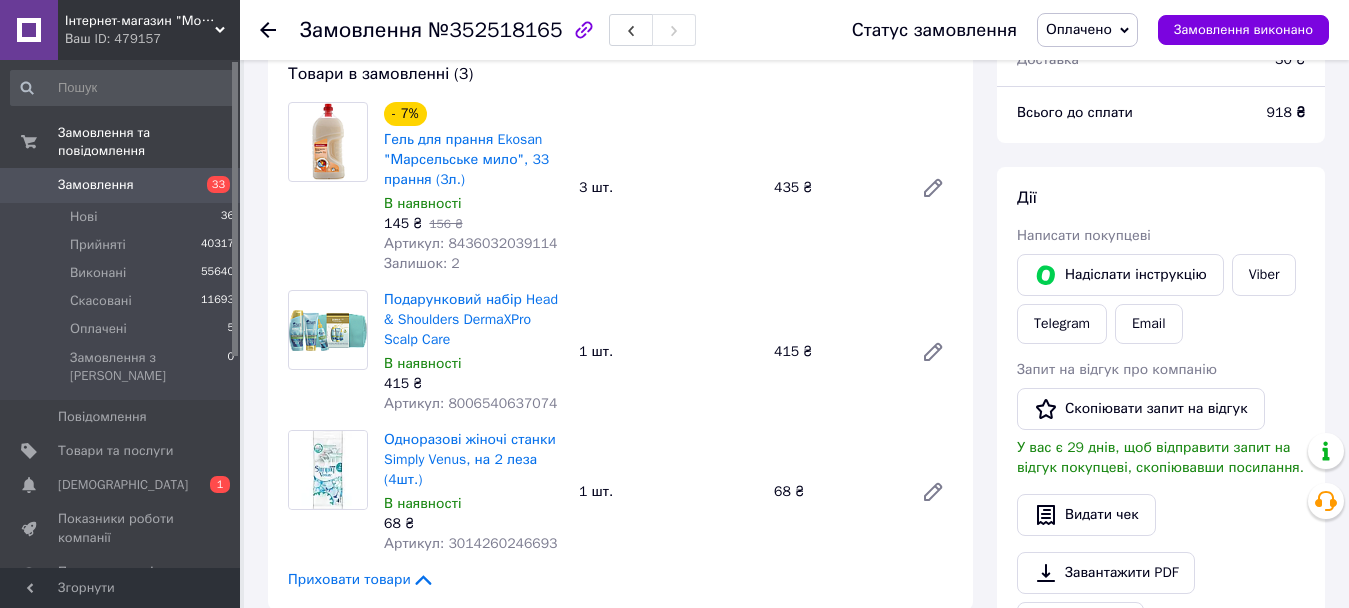 click on "Оплачено" at bounding box center (1079, 29) 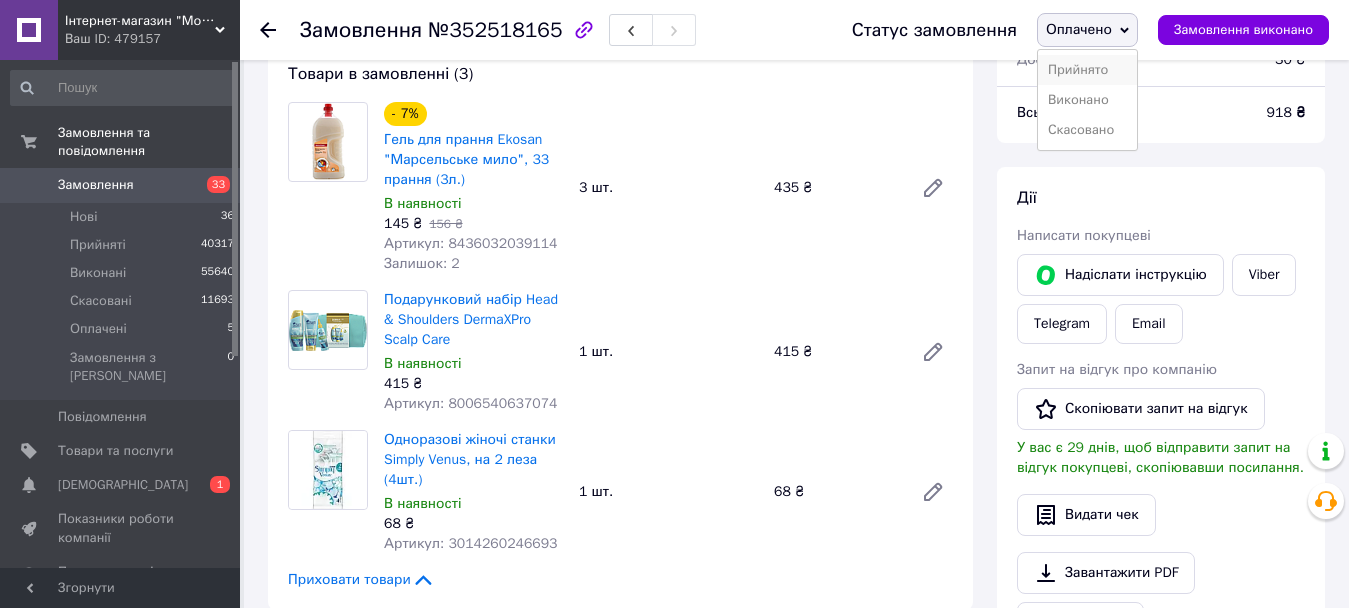 click on "Прийнято" at bounding box center (1087, 70) 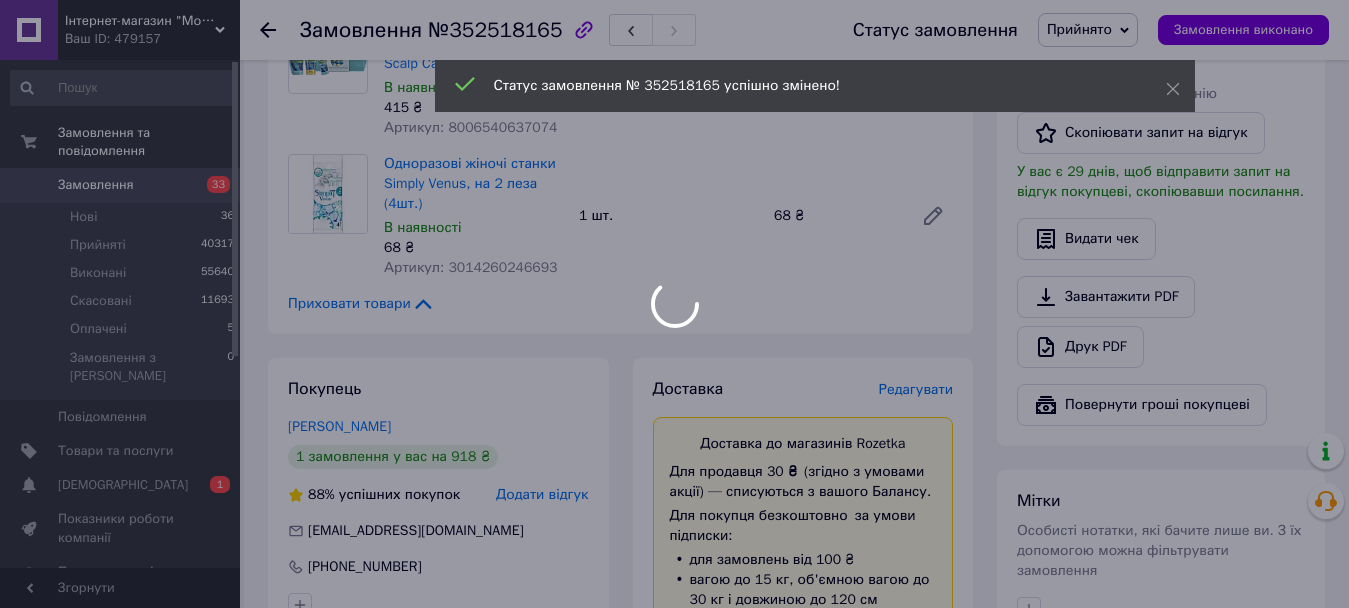 scroll, scrollTop: 491, scrollLeft: 0, axis: vertical 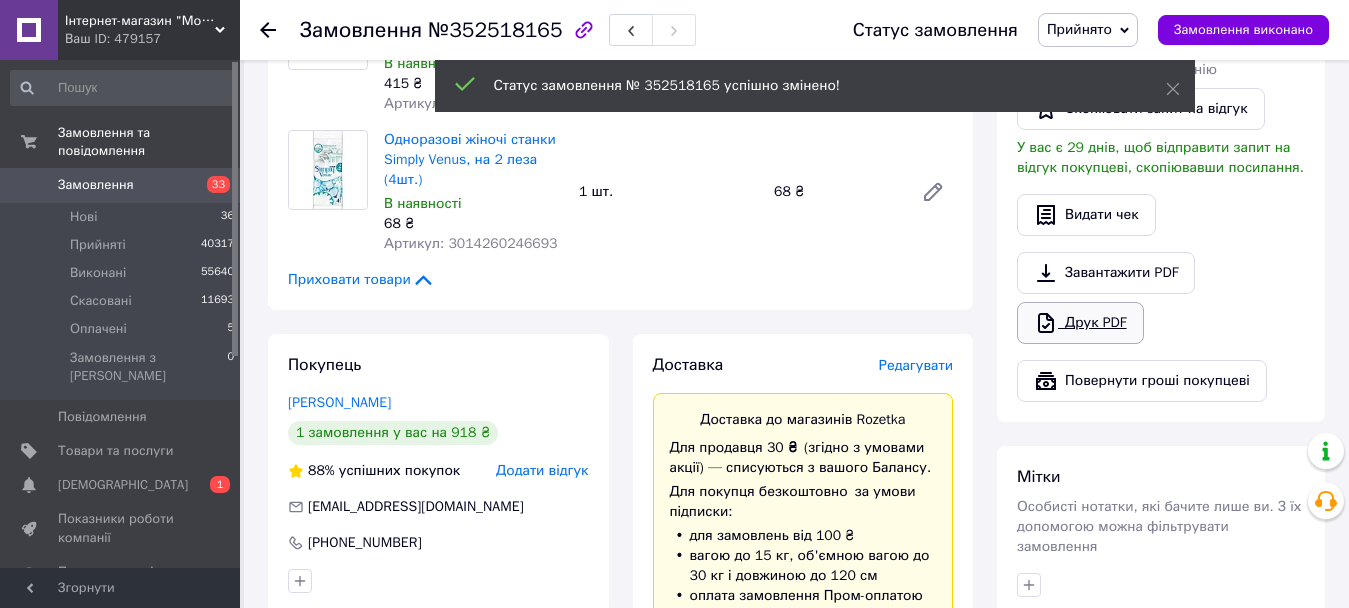 click on "Друк PDF" at bounding box center [1080, 323] 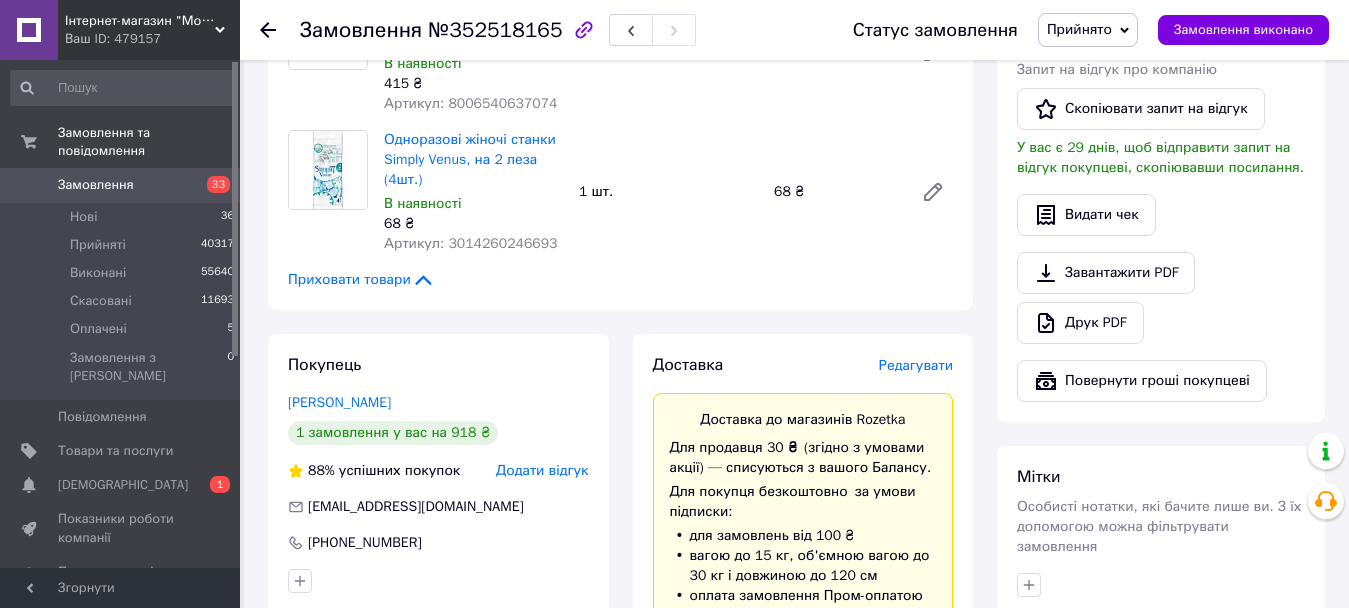 click 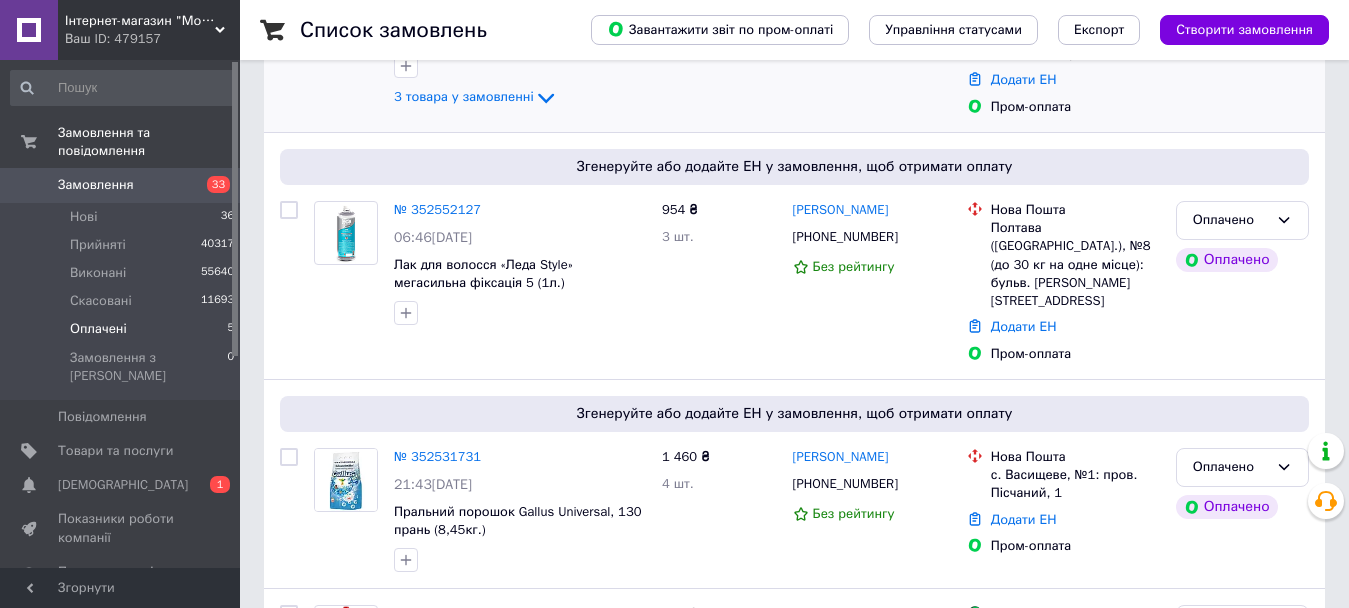 scroll, scrollTop: 569, scrollLeft: 0, axis: vertical 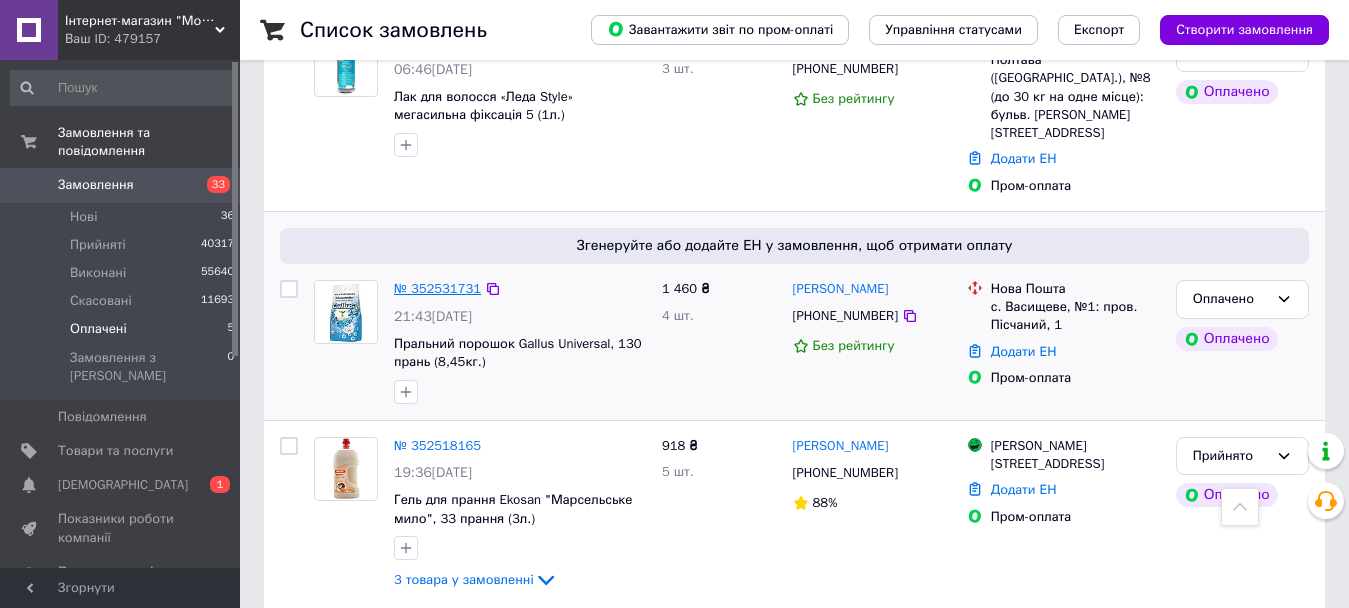click on "№ 352531731" at bounding box center (437, 288) 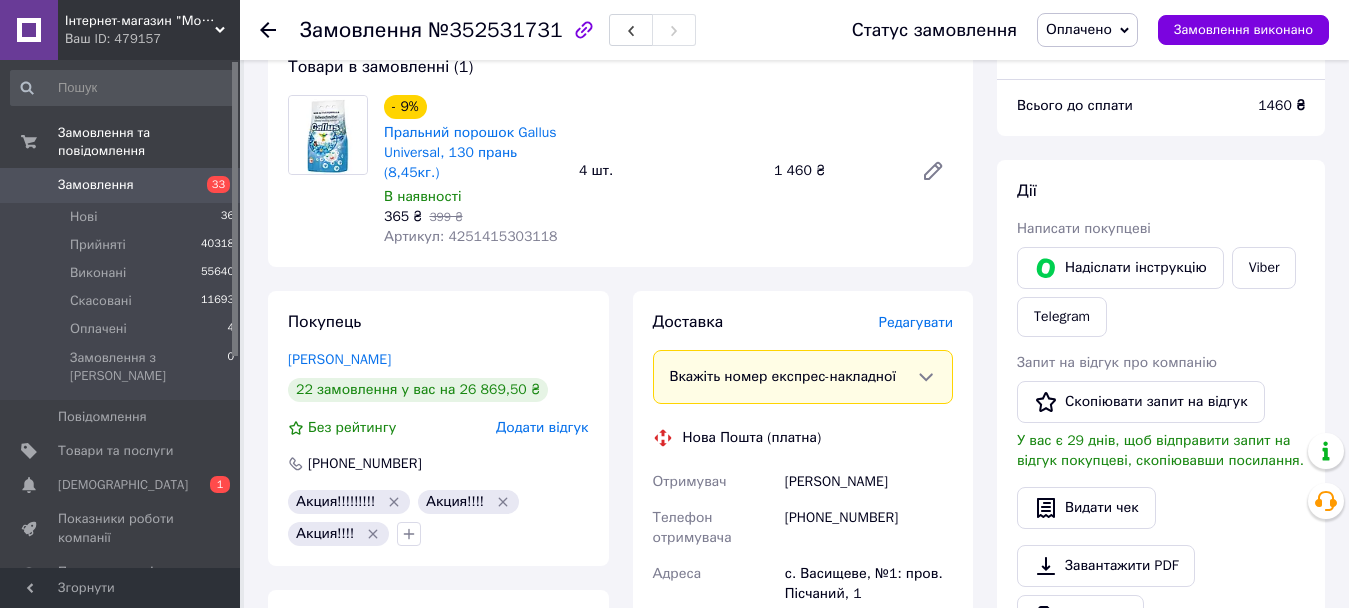 scroll, scrollTop: 200, scrollLeft: 0, axis: vertical 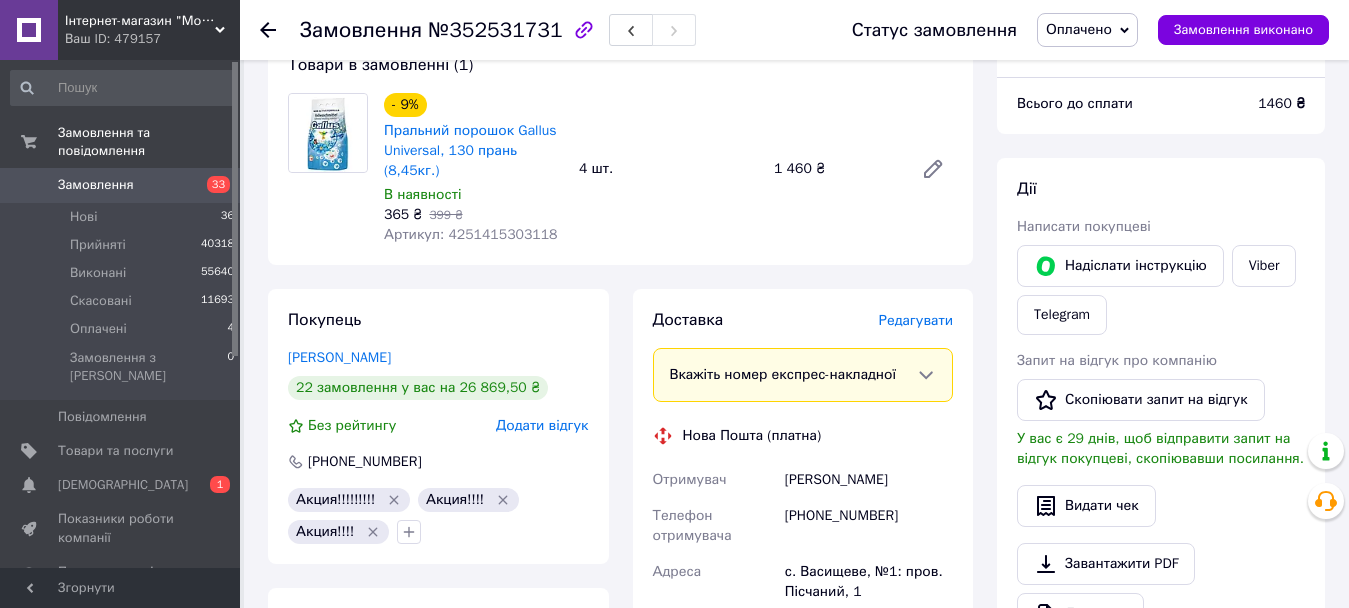 click on "Оплачено" at bounding box center [1079, 29] 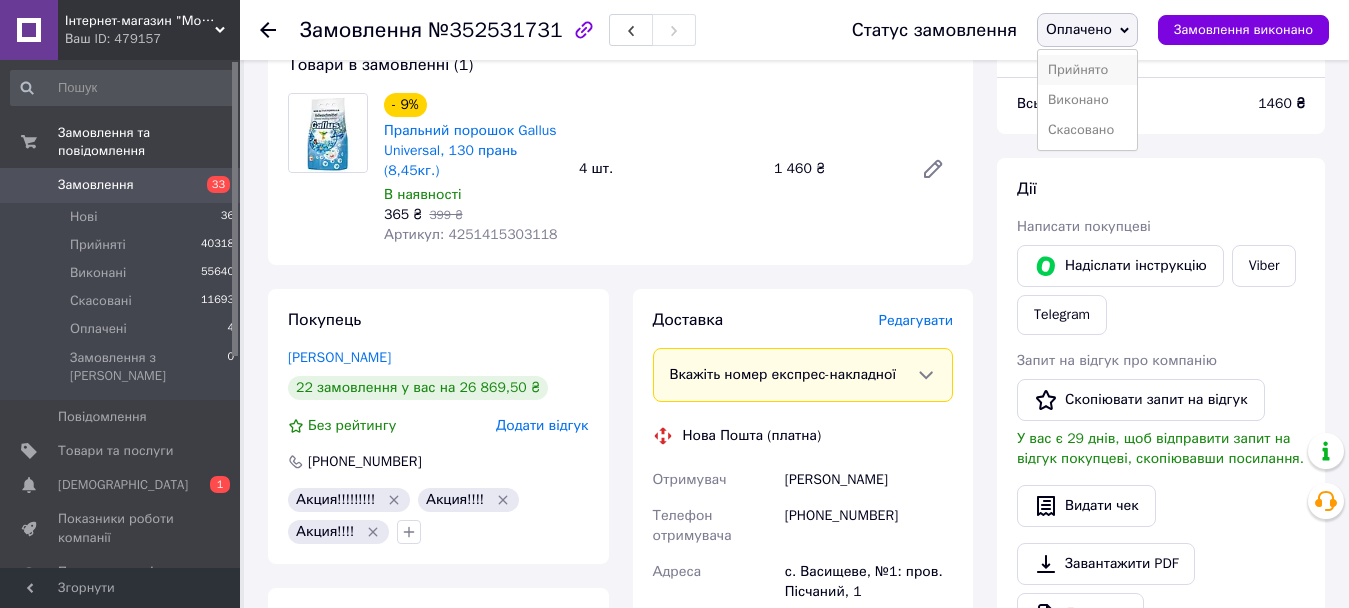 click on "Прийнято" at bounding box center [1087, 70] 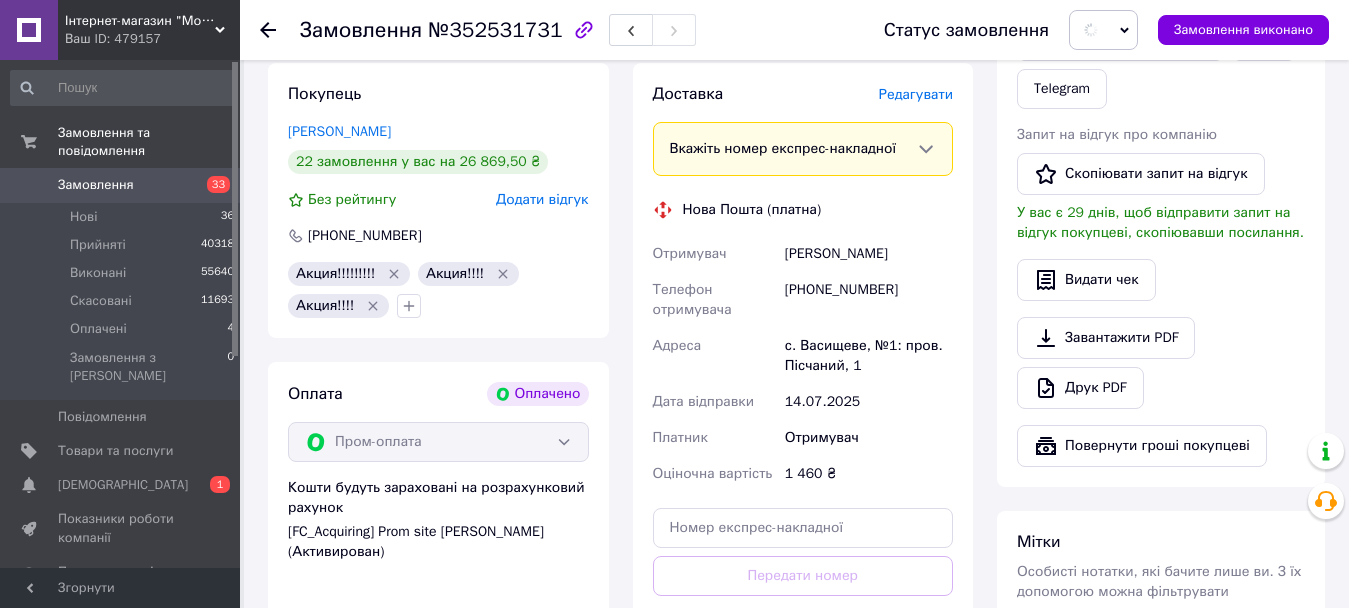 scroll, scrollTop: 600, scrollLeft: 0, axis: vertical 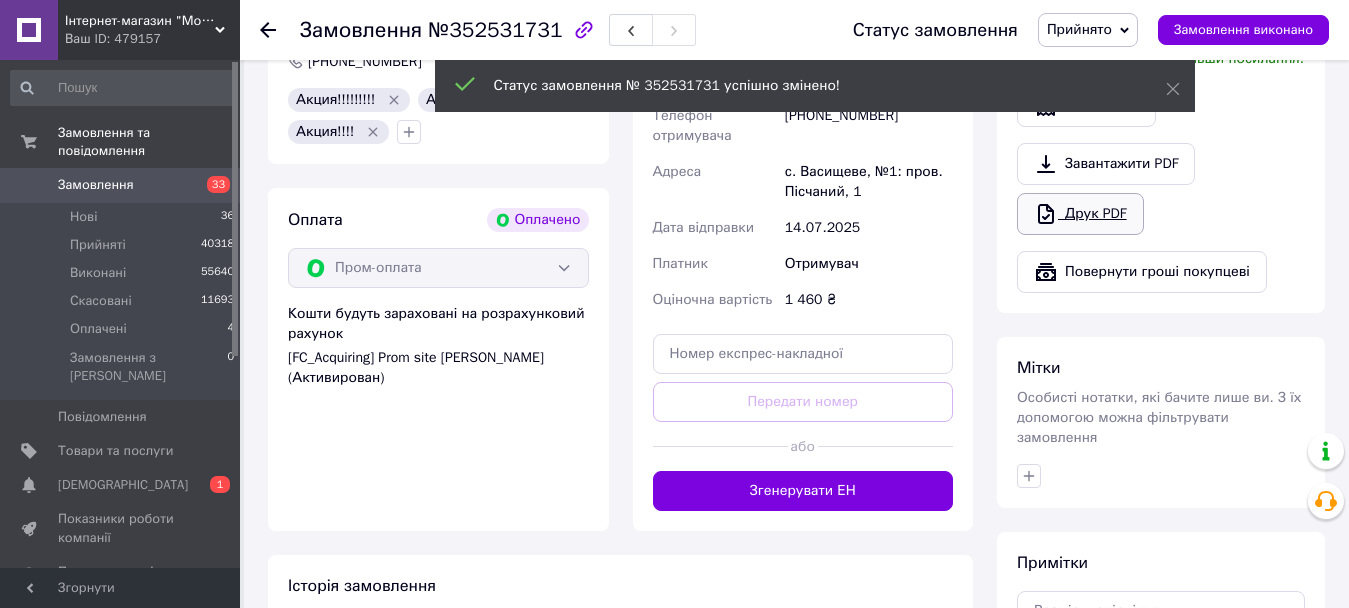click on "Друк PDF" at bounding box center (1080, 214) 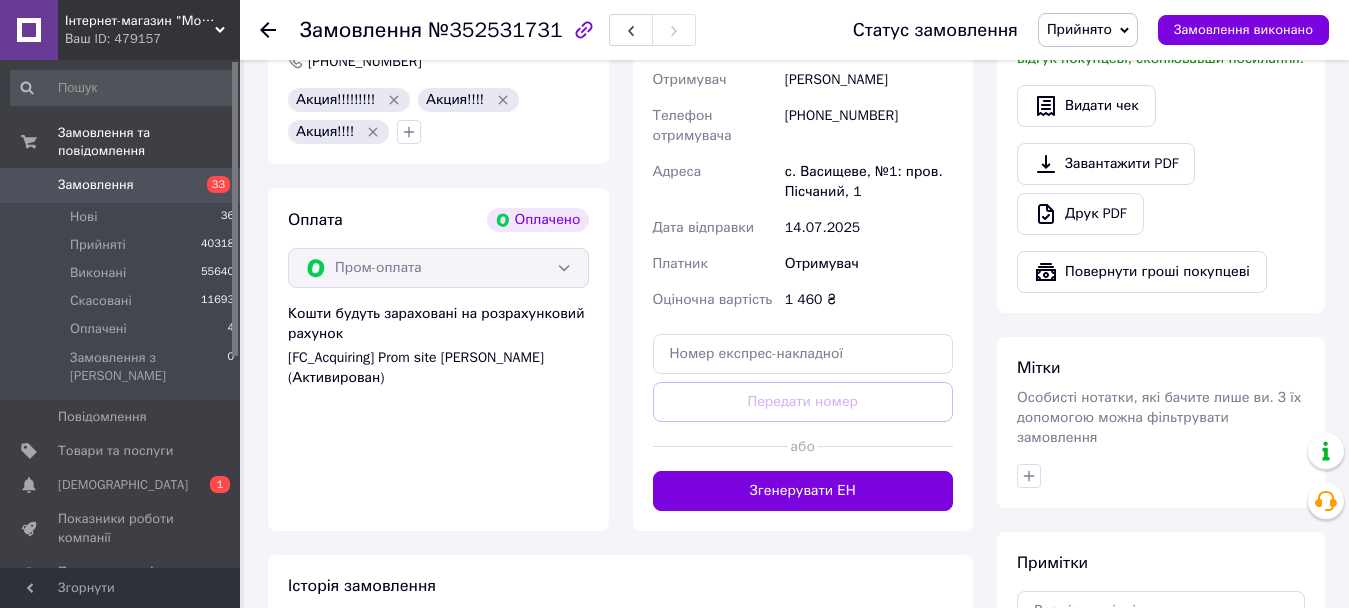 click 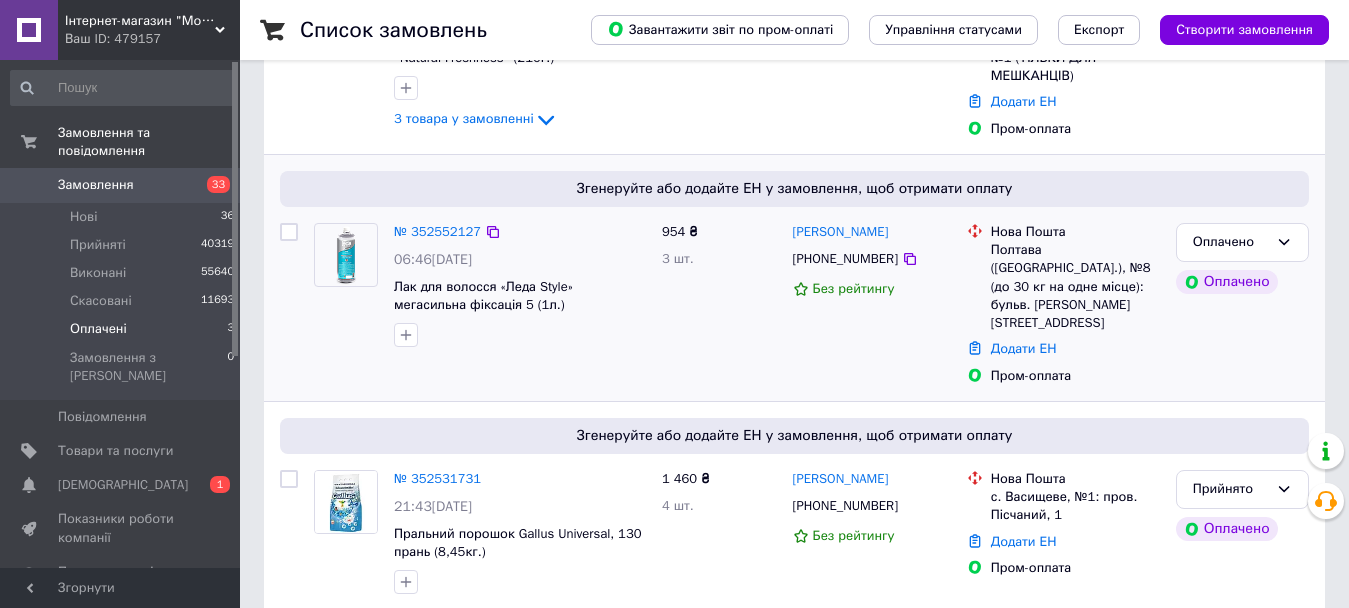 scroll, scrollTop: 380, scrollLeft: 0, axis: vertical 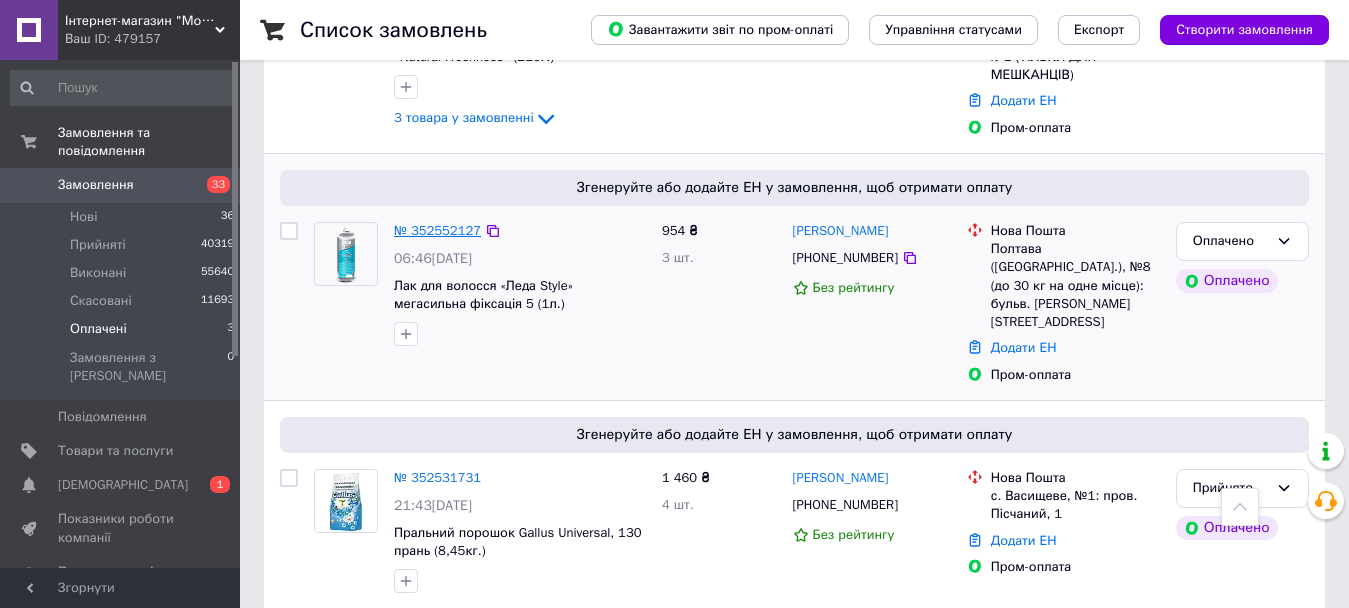 click on "№ 352552127" at bounding box center [437, 230] 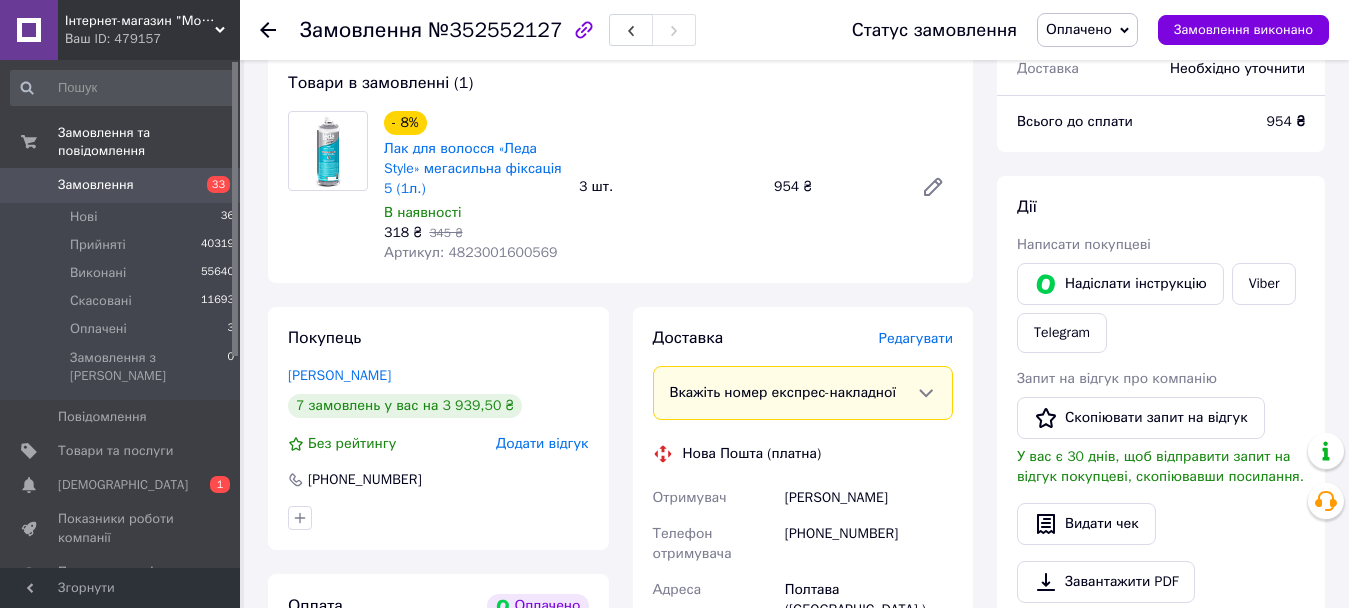 scroll, scrollTop: 0, scrollLeft: 0, axis: both 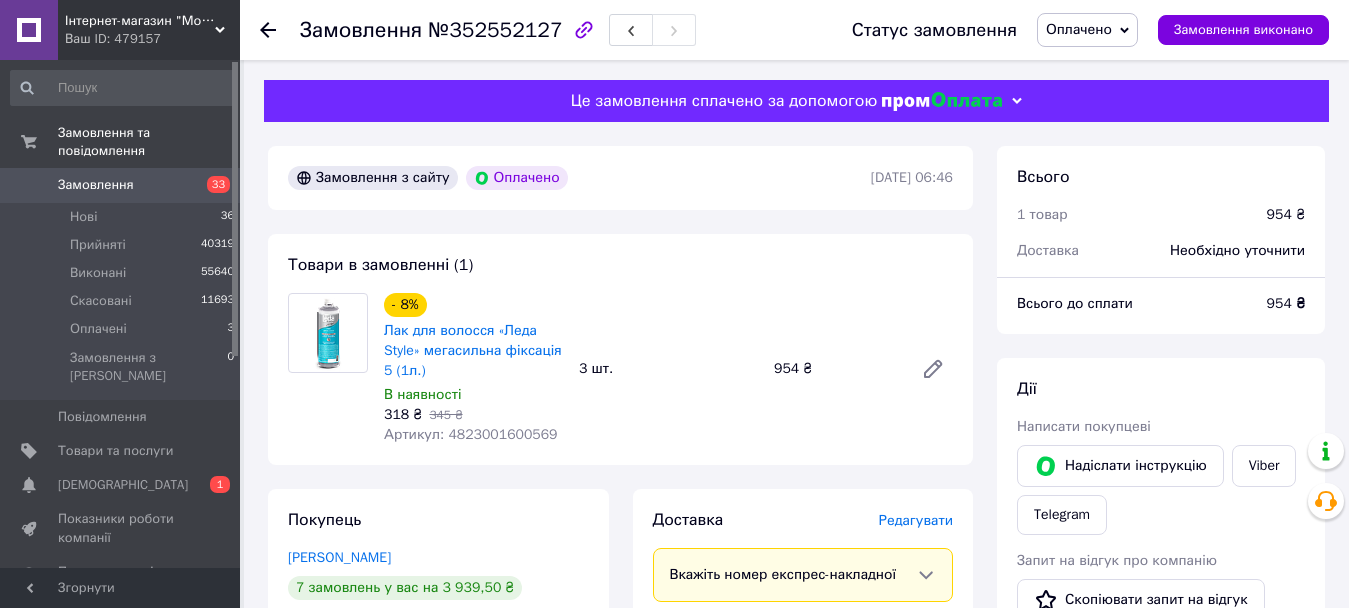 click on "Оплачено" at bounding box center (1079, 29) 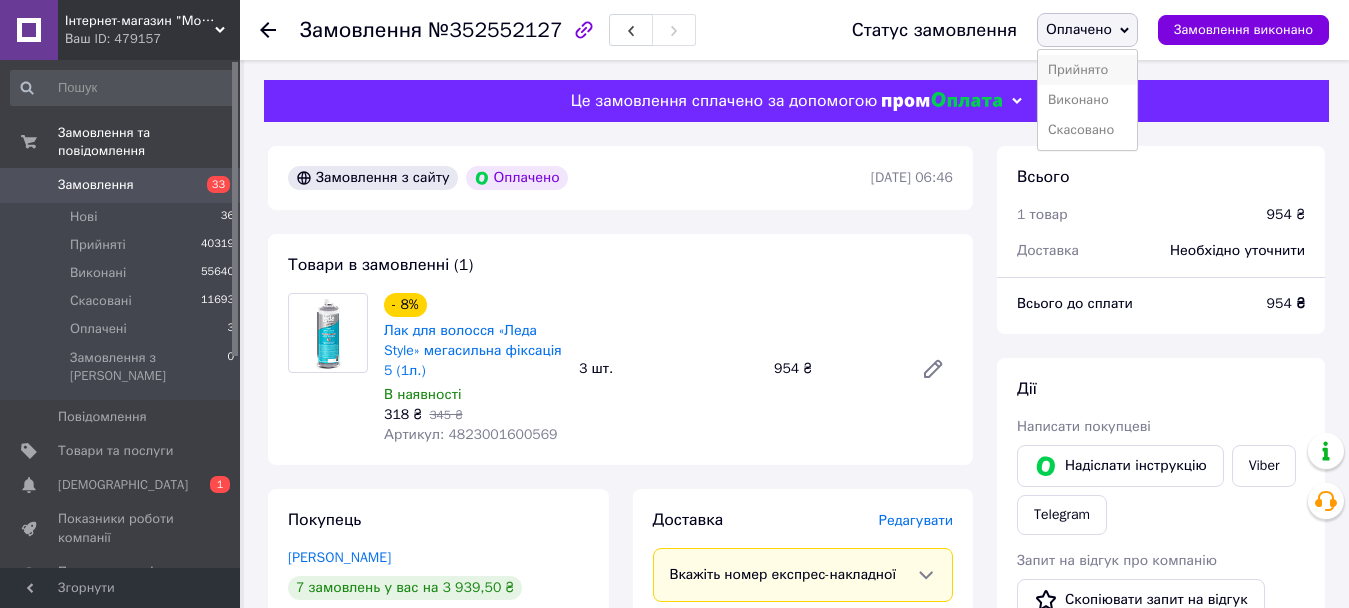 click on "Прийнято" at bounding box center (1087, 70) 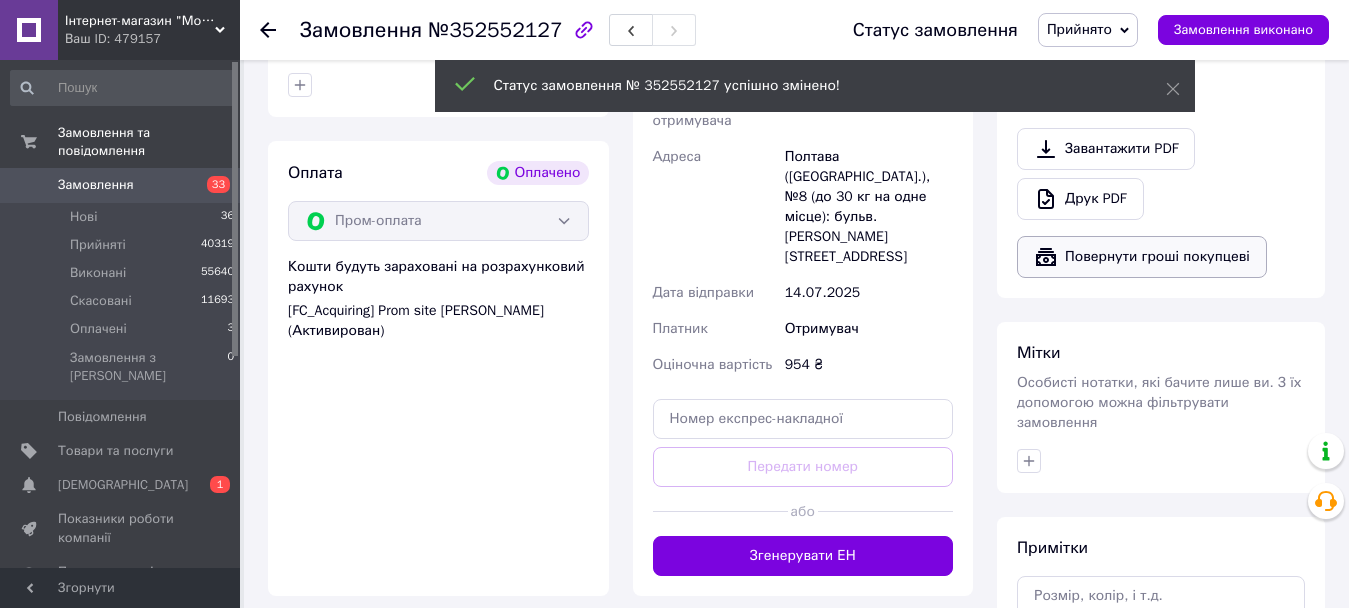scroll, scrollTop: 500, scrollLeft: 0, axis: vertical 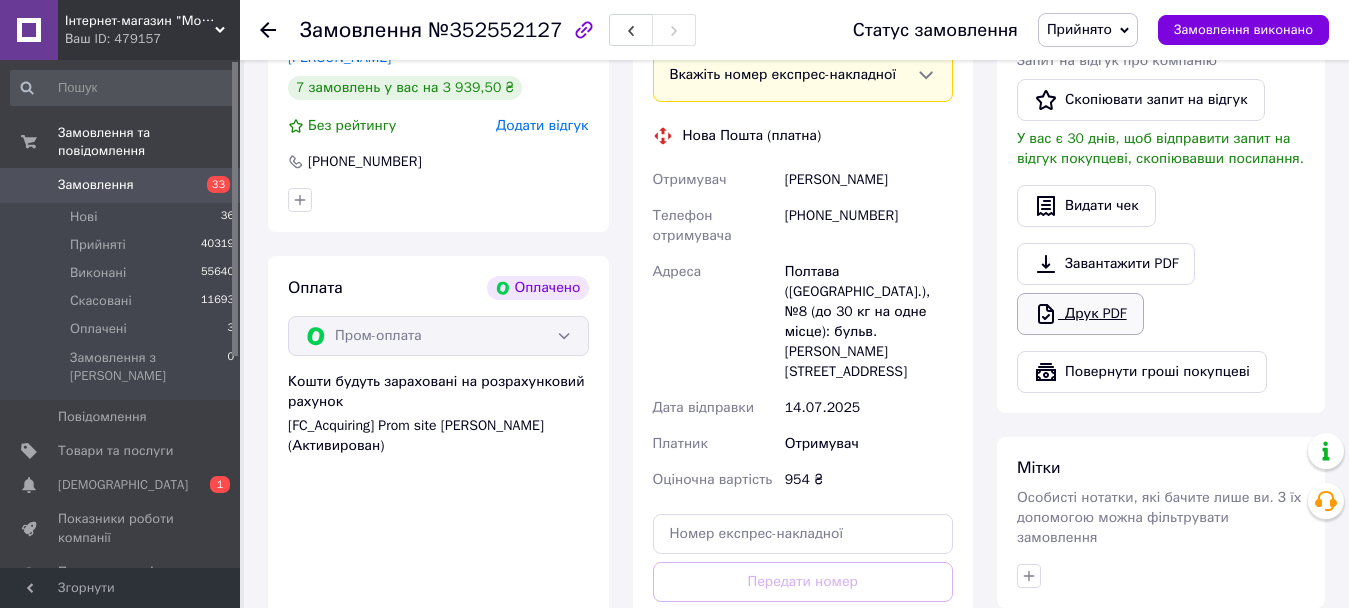 click on "Друк PDF" at bounding box center [1080, 314] 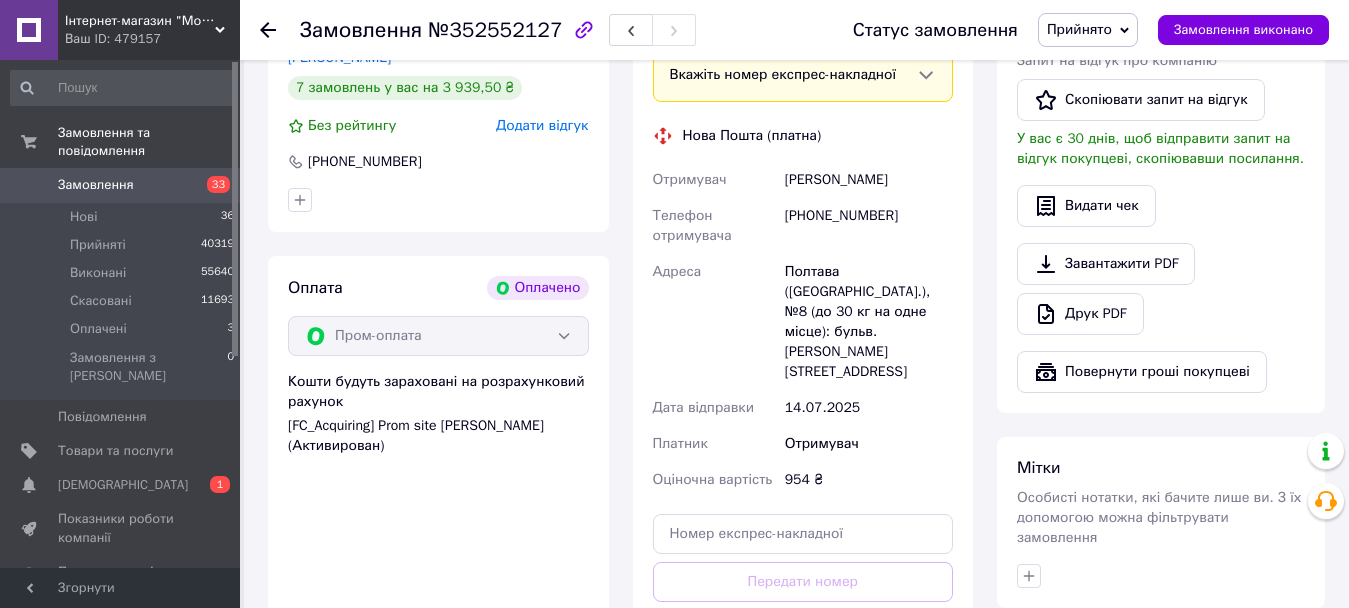 click 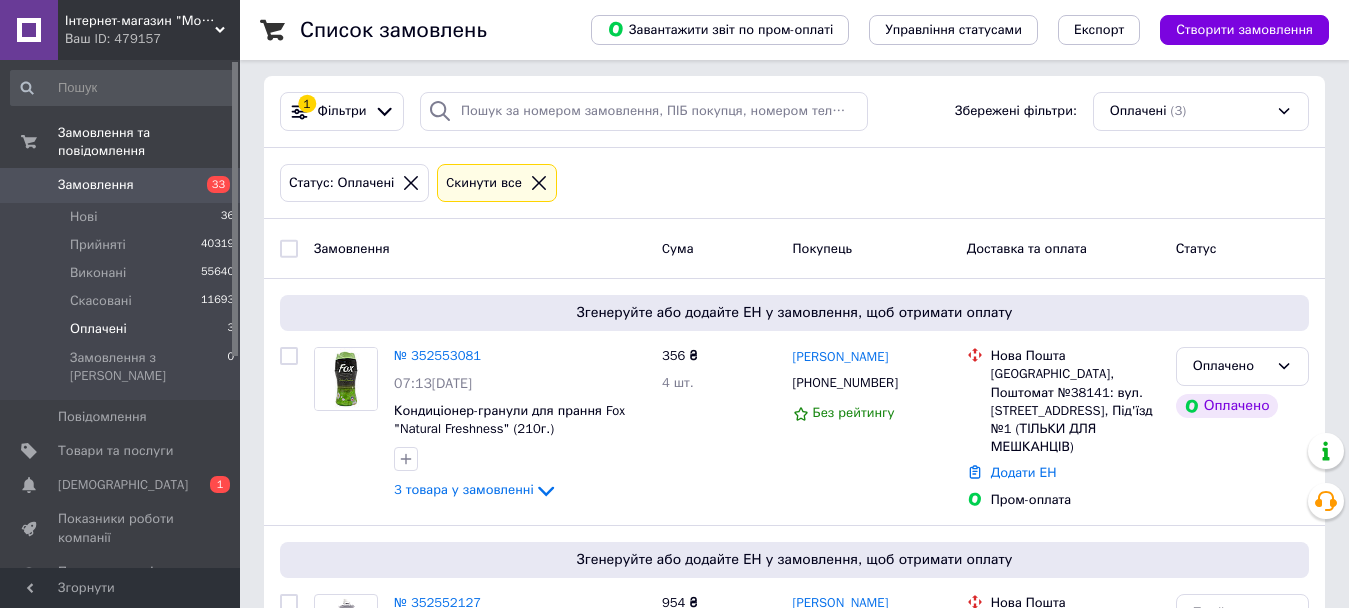 scroll, scrollTop: 0, scrollLeft: 0, axis: both 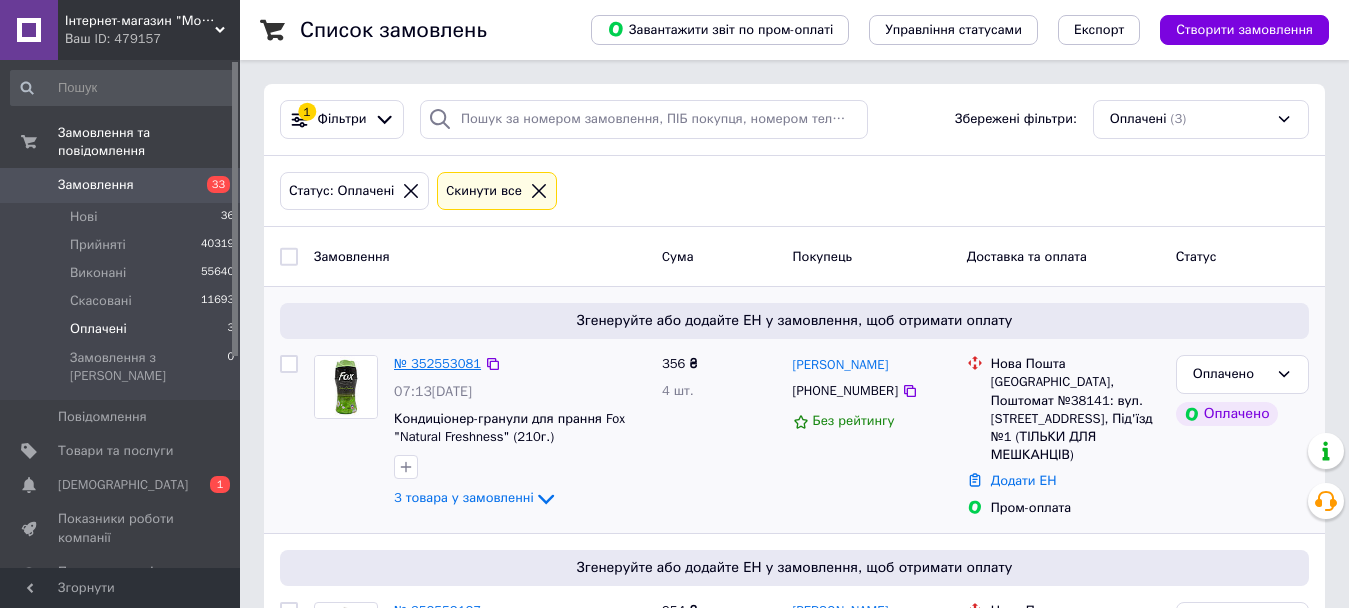 click on "№ 352553081" at bounding box center [437, 363] 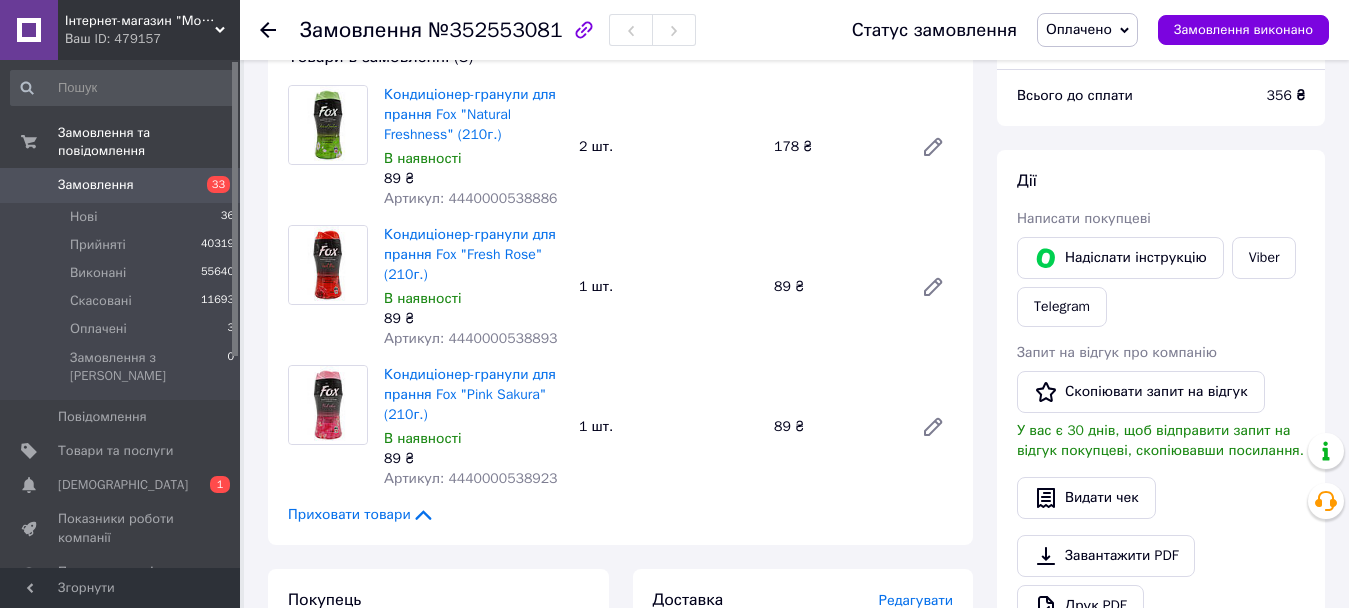 scroll, scrollTop: 200, scrollLeft: 0, axis: vertical 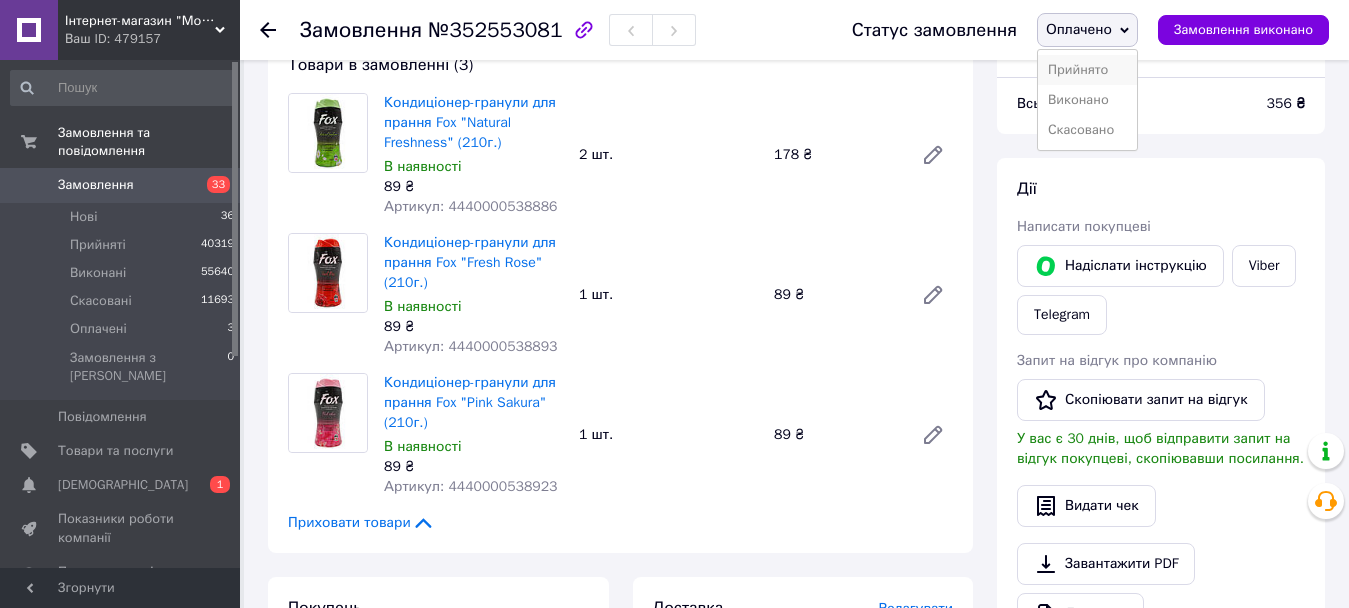 click on "Прийнято" at bounding box center [1087, 70] 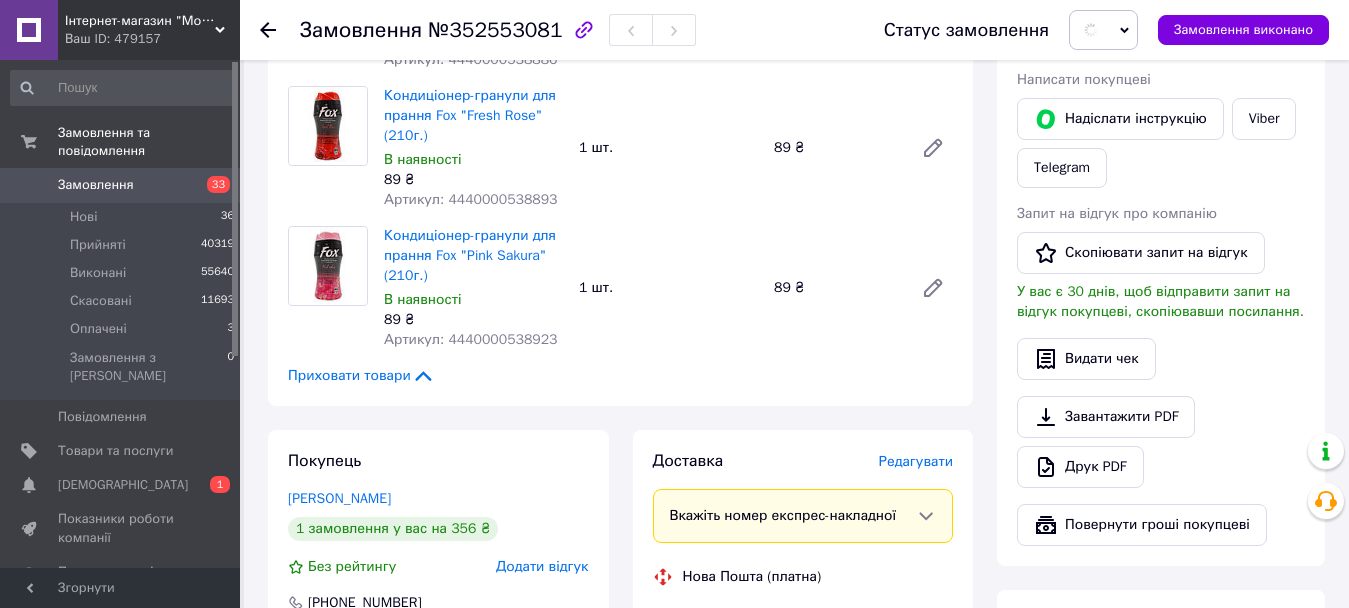 scroll, scrollTop: 500, scrollLeft: 0, axis: vertical 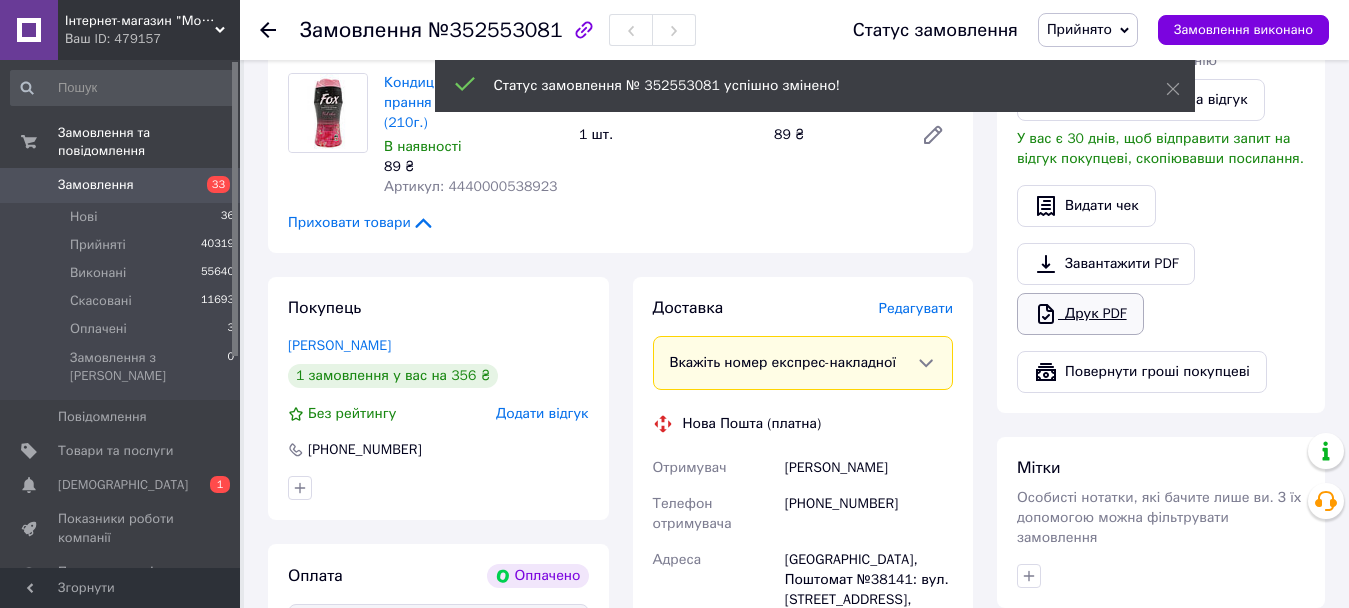 click on "Друк PDF" at bounding box center [1080, 314] 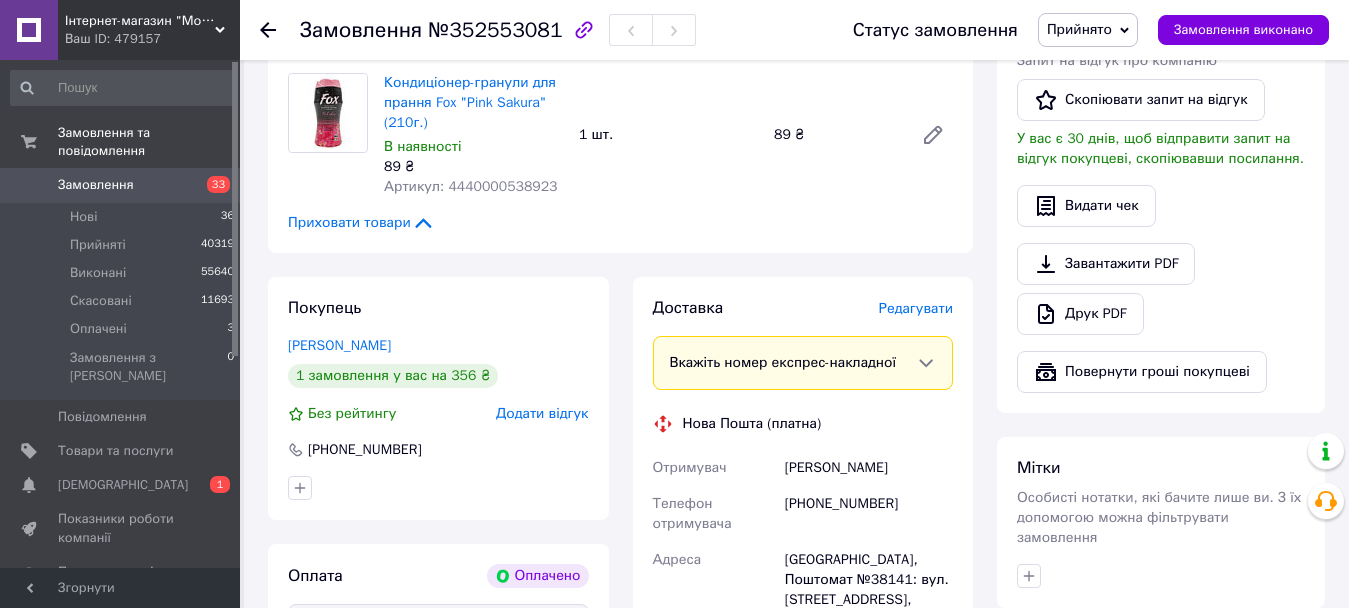 click 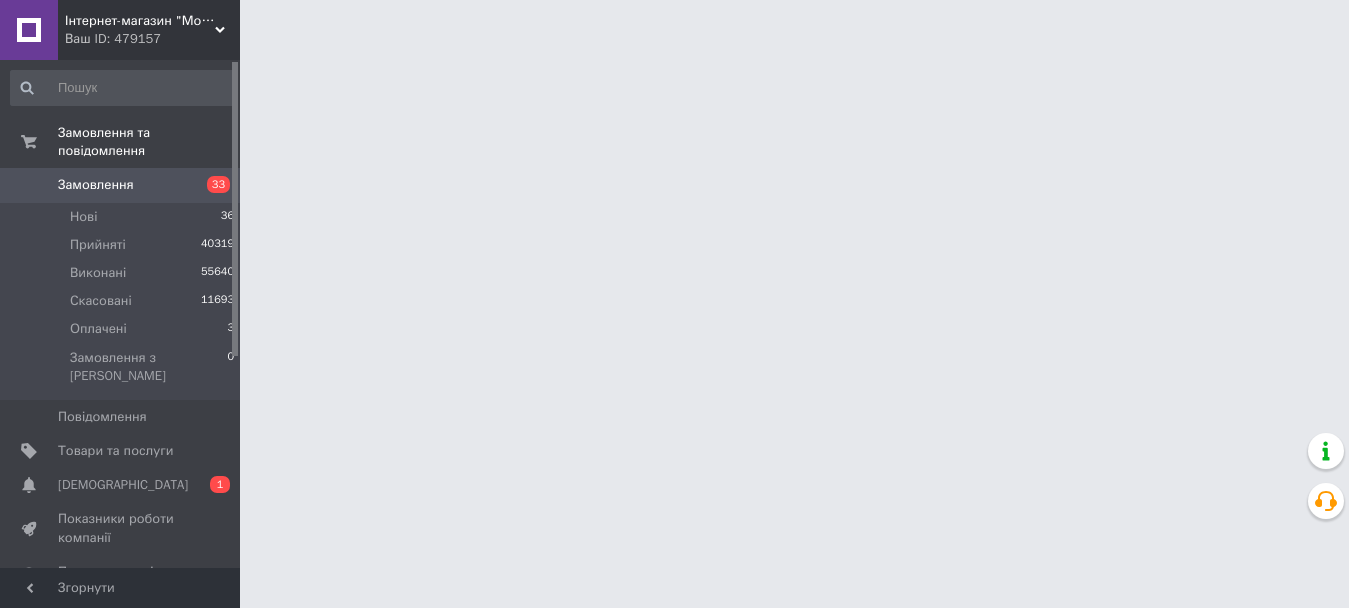 scroll, scrollTop: 0, scrollLeft: 0, axis: both 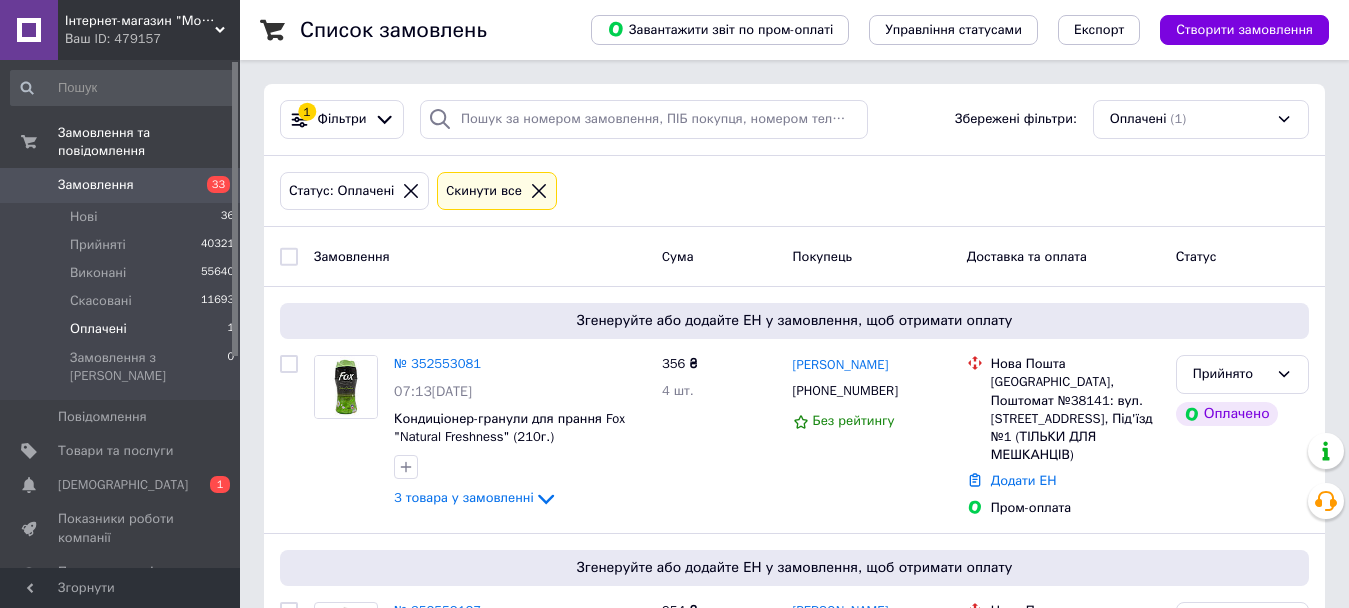 click 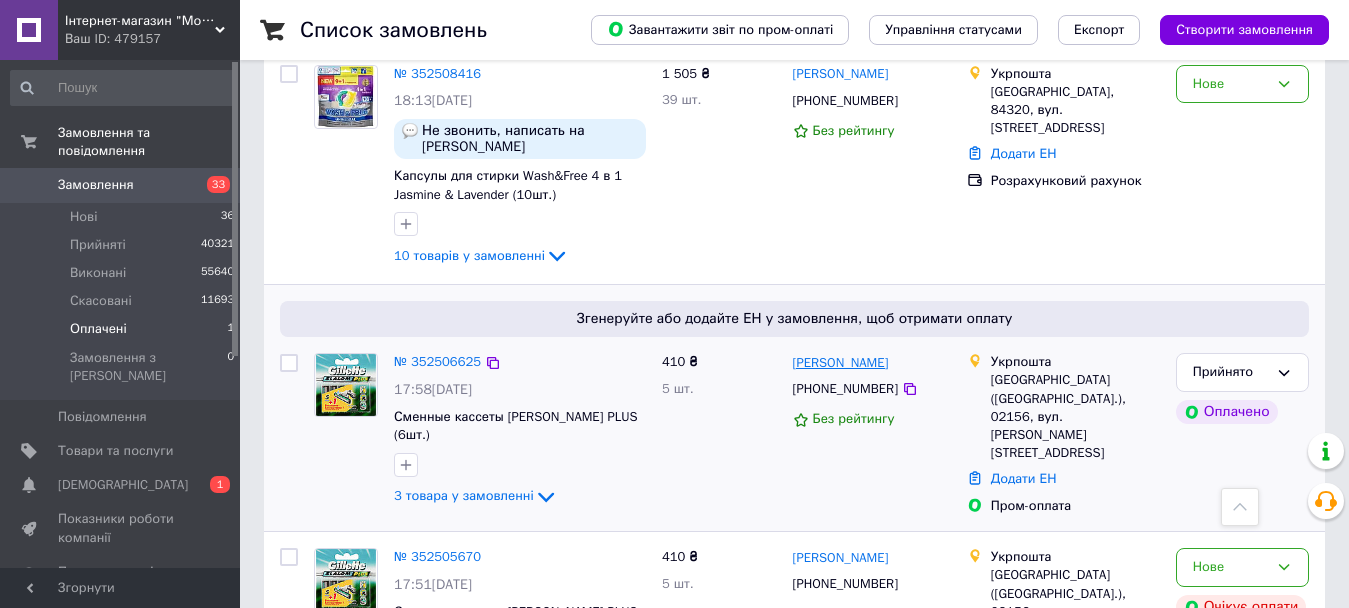 scroll, scrollTop: 2400, scrollLeft: 0, axis: vertical 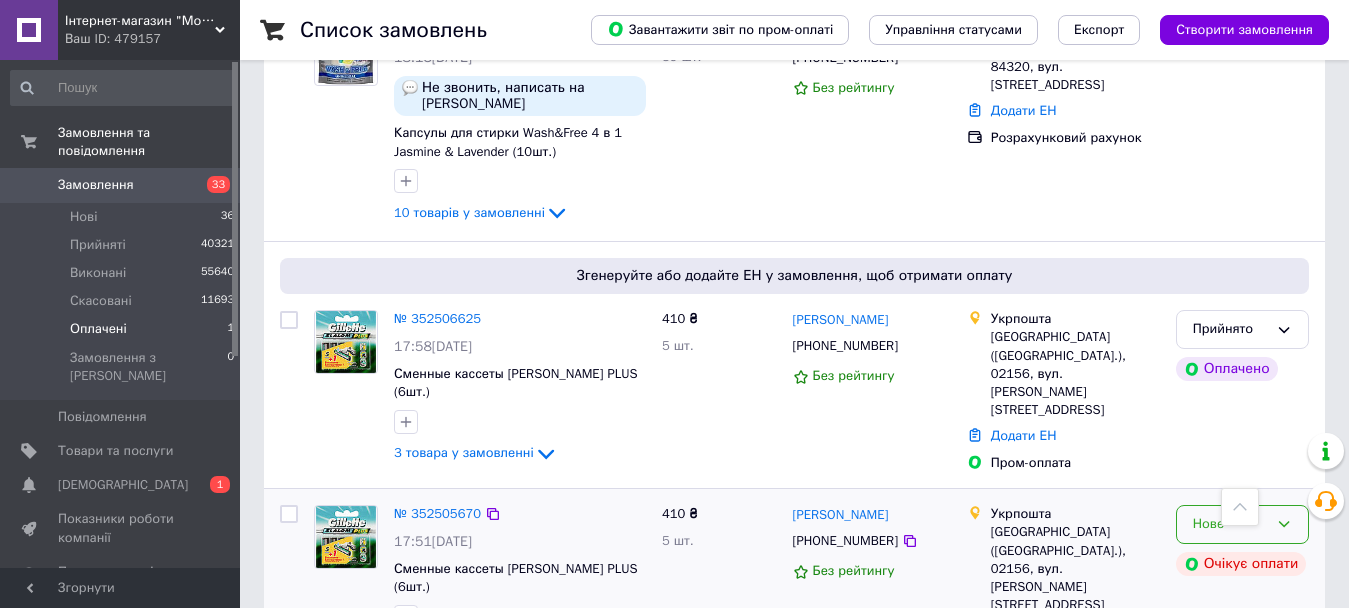 click on "Нове" at bounding box center (1230, 524) 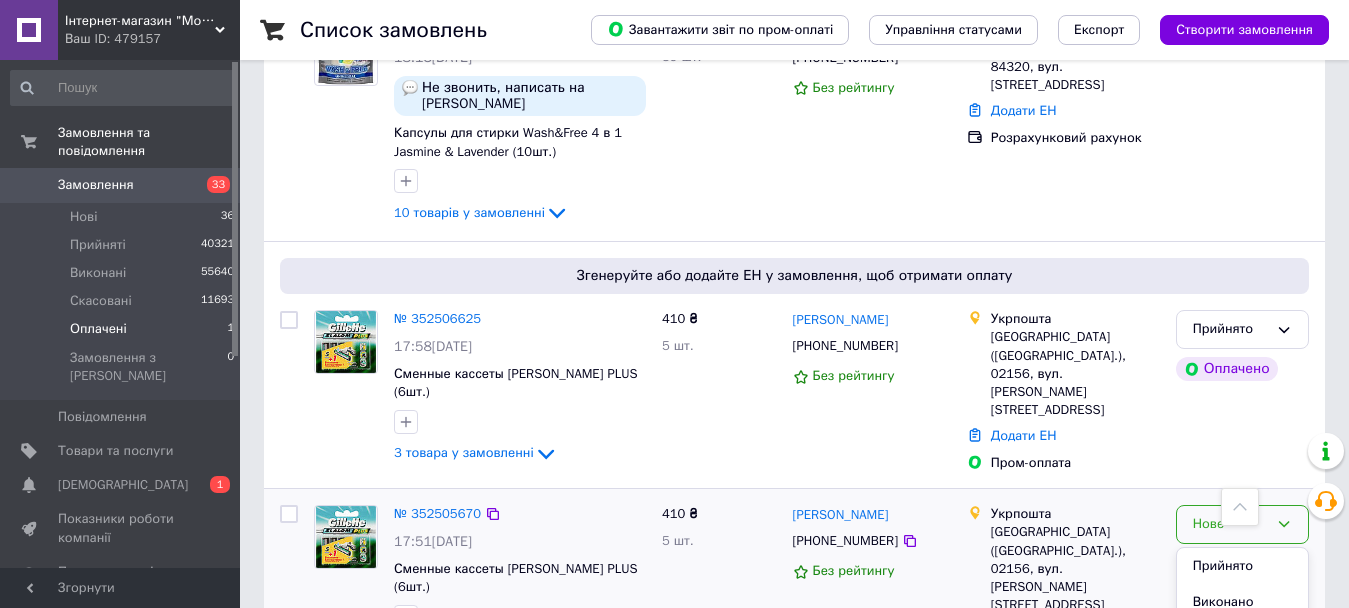click on "Скасовано" at bounding box center (1242, 639) 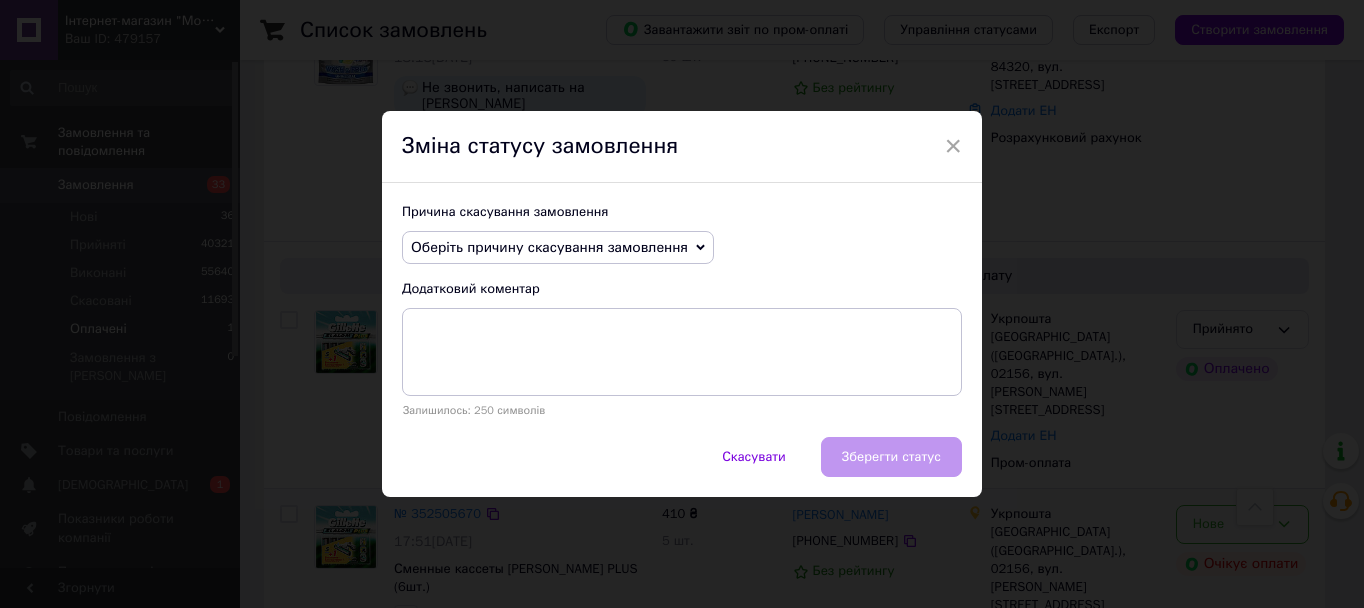 click on "Оберіть причину скасування замовлення" at bounding box center (549, 247) 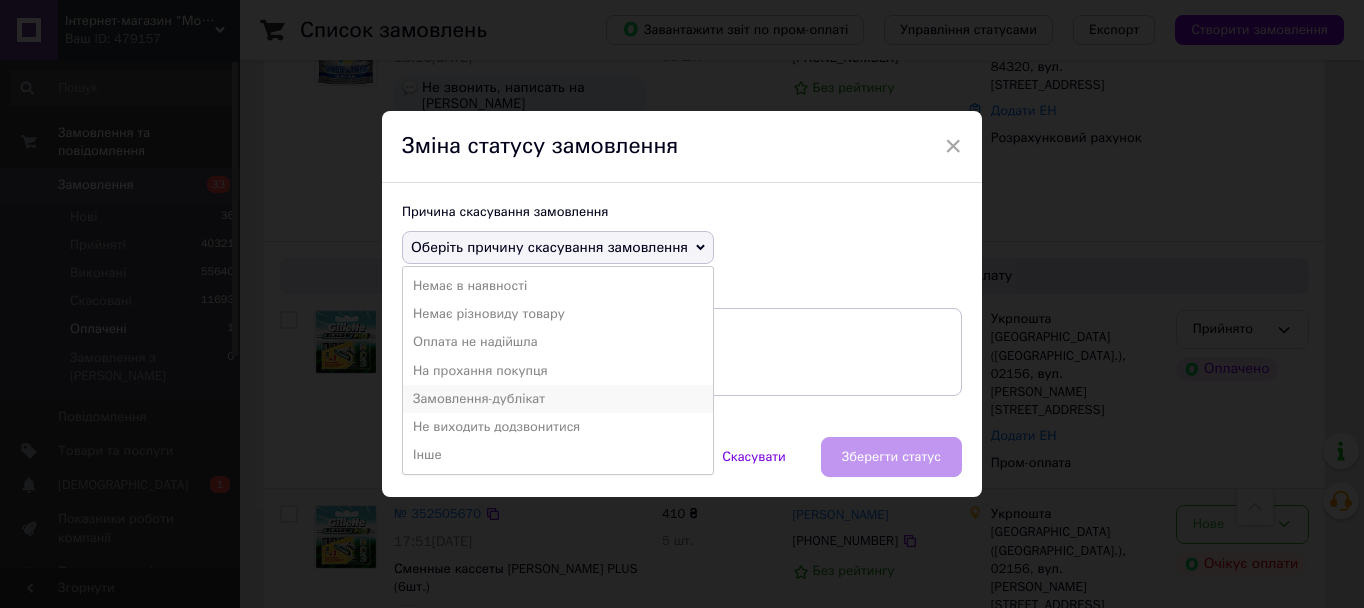 click on "Замовлення-дублікат" at bounding box center [558, 399] 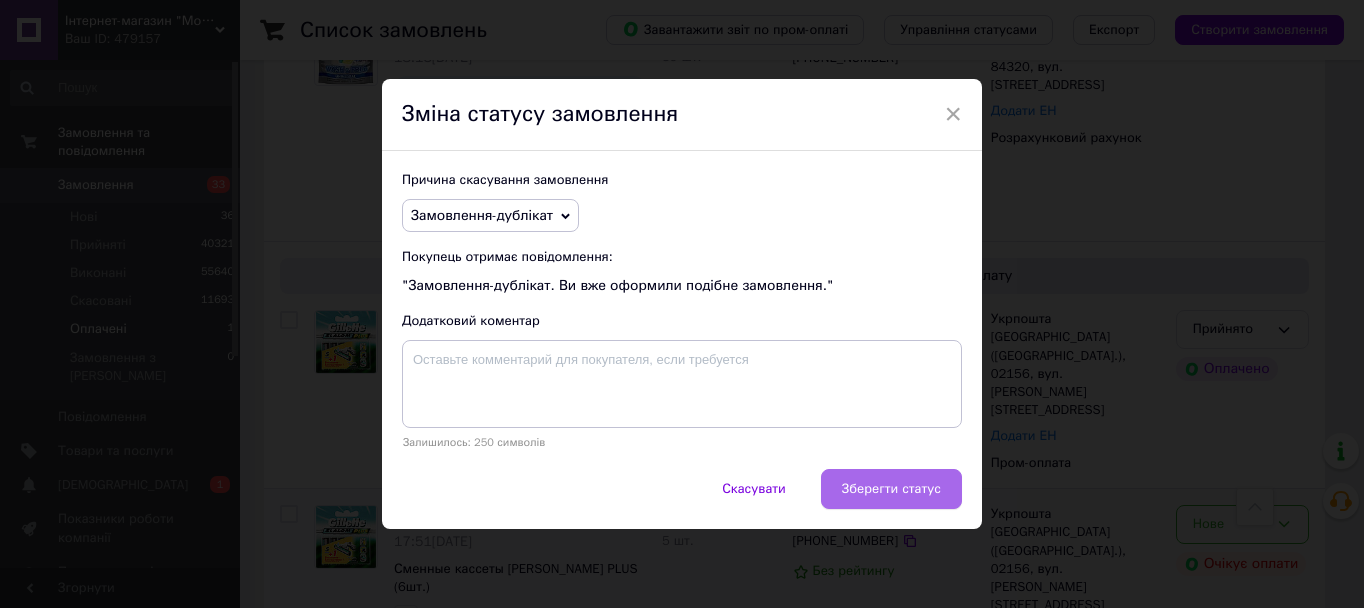 click on "Зберегти статус" at bounding box center (891, 489) 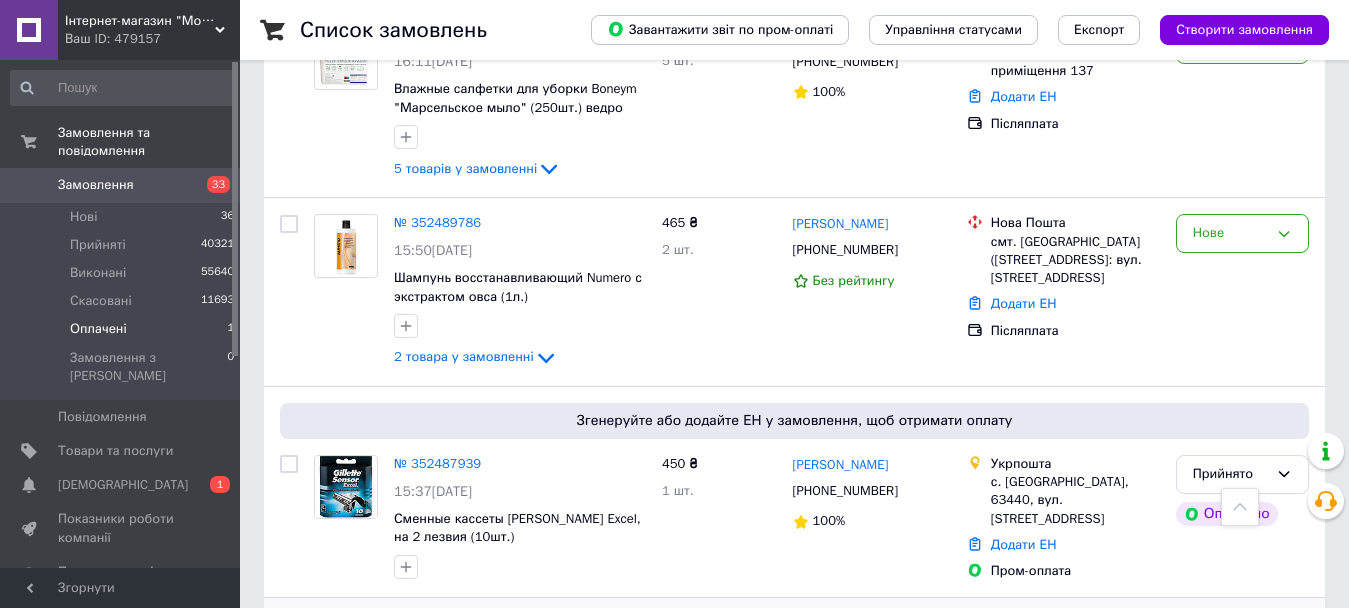 scroll, scrollTop: 3532, scrollLeft: 0, axis: vertical 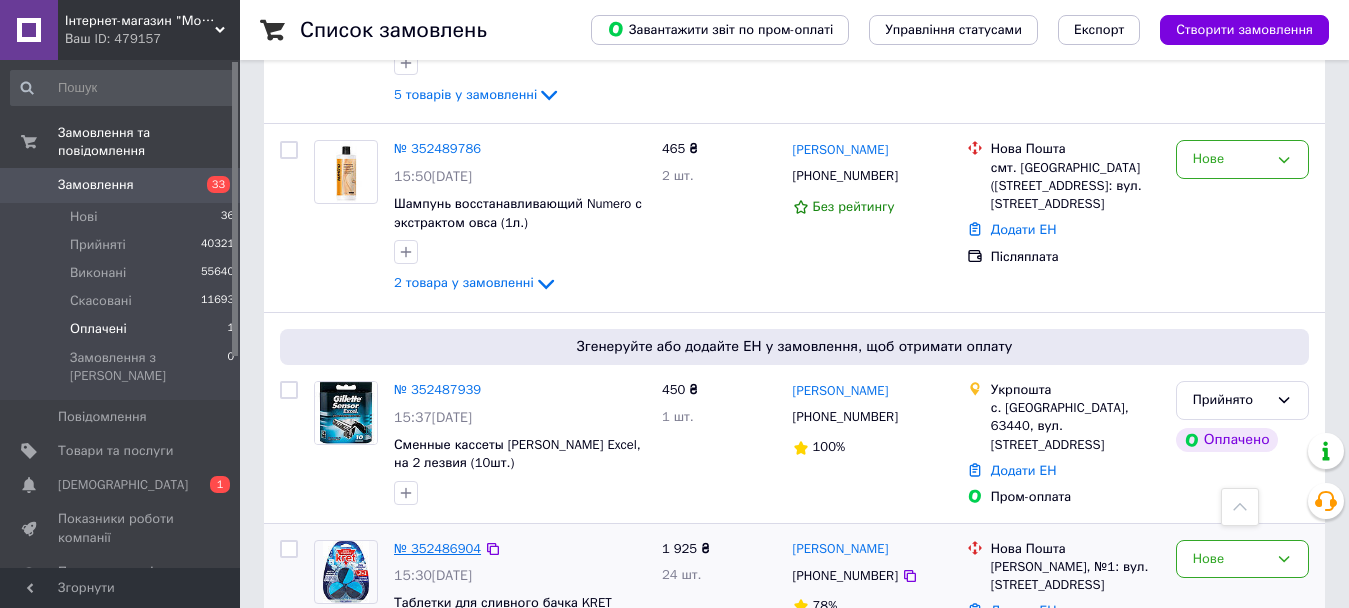 click on "№ 352486904" at bounding box center (437, 548) 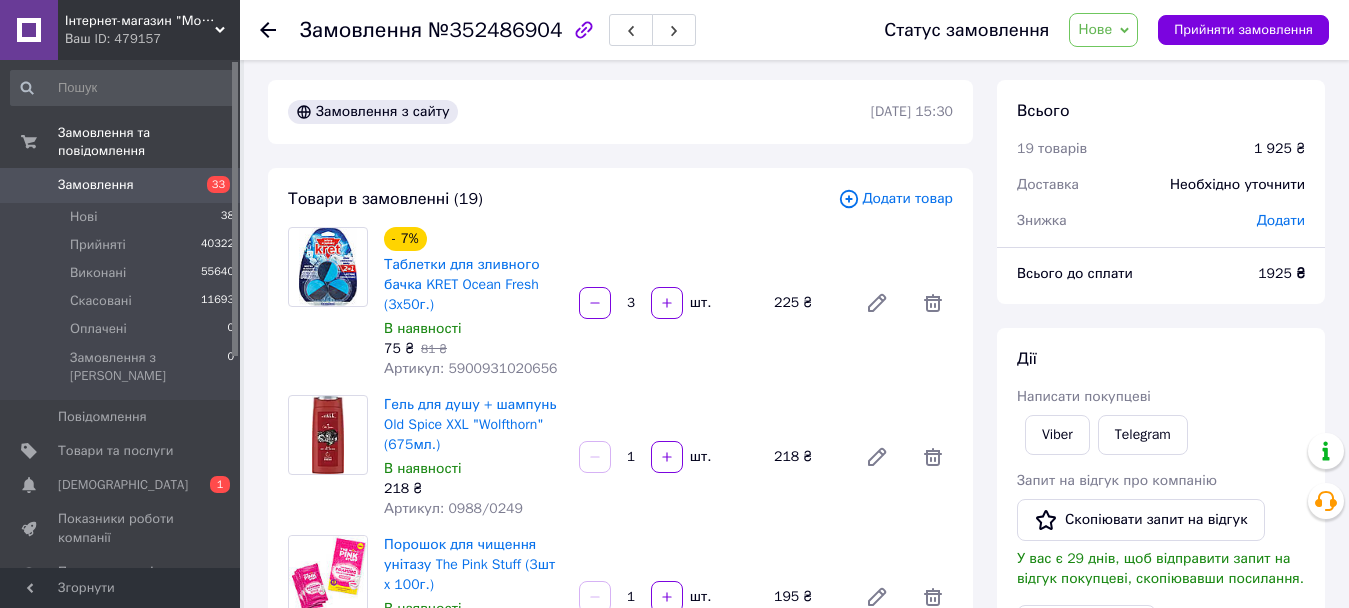 scroll, scrollTop: 0, scrollLeft: 0, axis: both 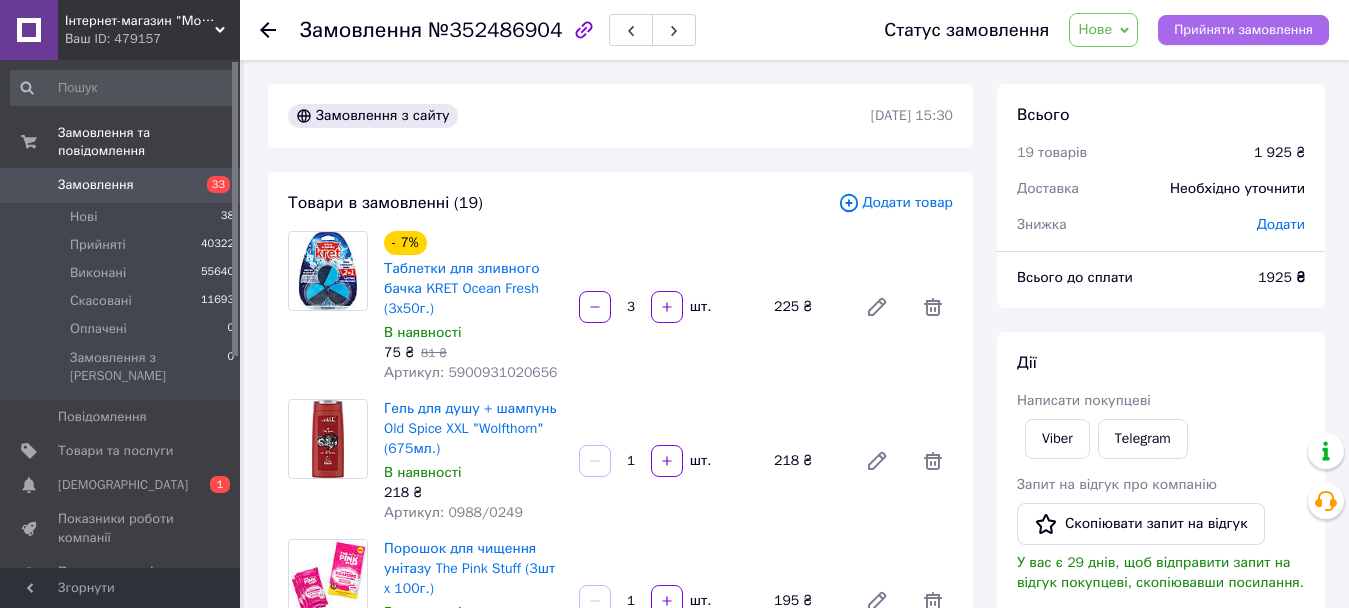 click on "Прийняти замовлення" at bounding box center [1243, 30] 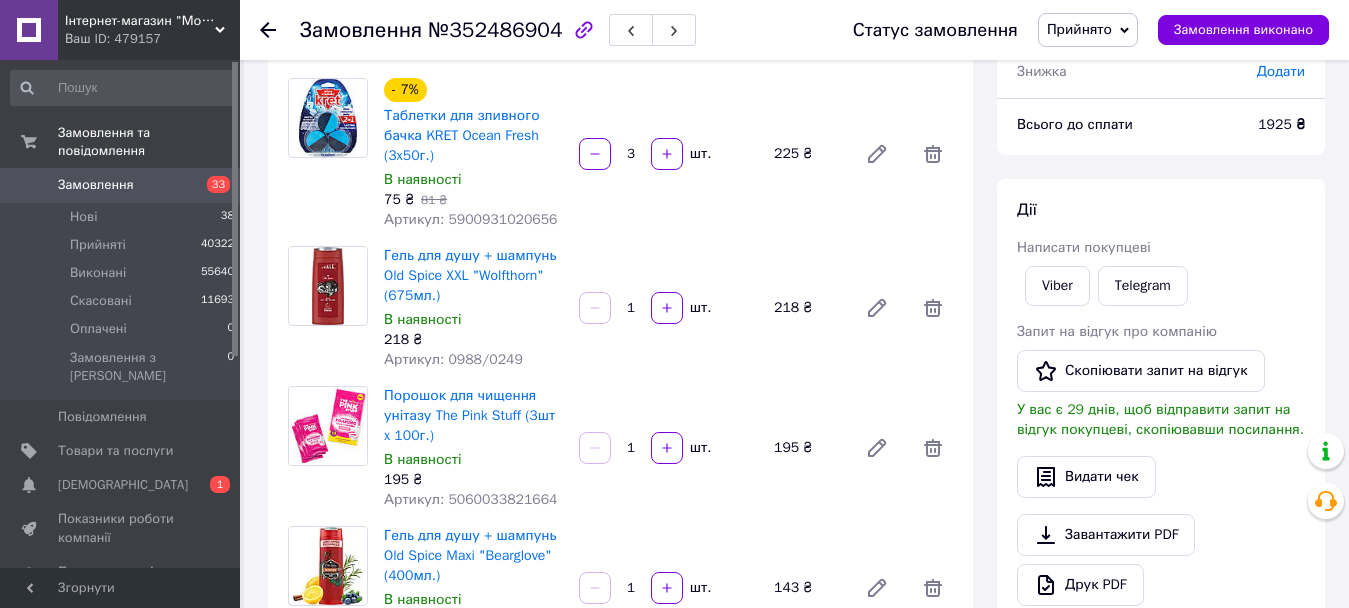 scroll, scrollTop: 400, scrollLeft: 0, axis: vertical 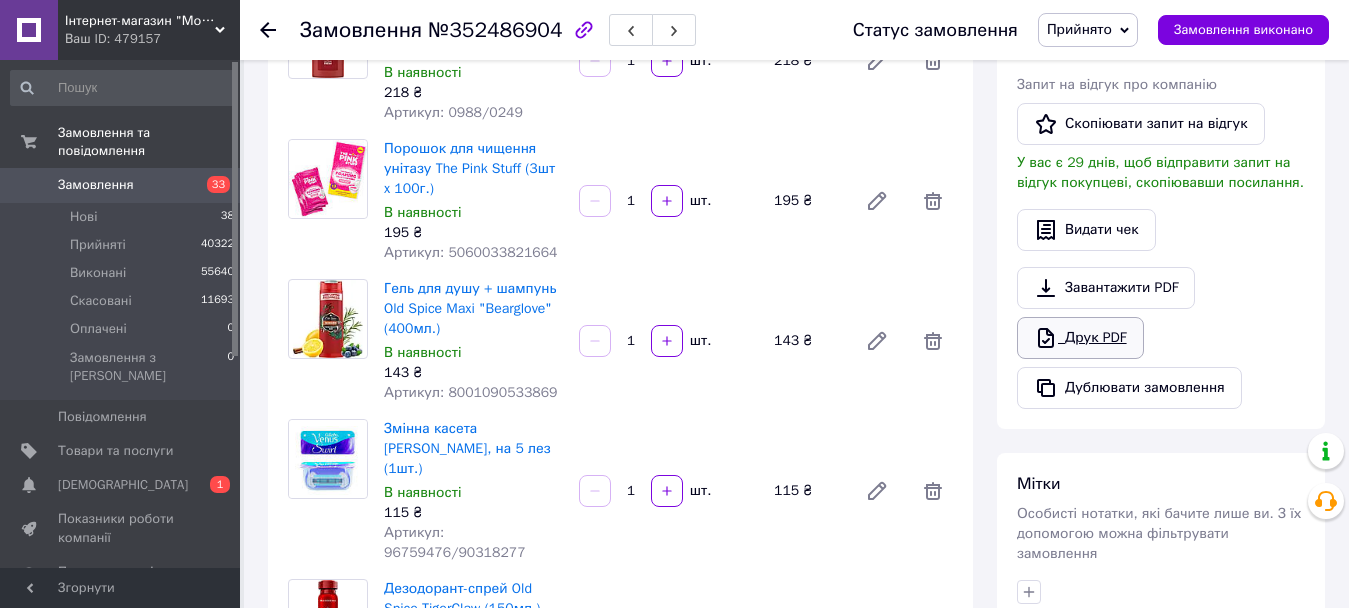 click on "Друк PDF" at bounding box center [1080, 338] 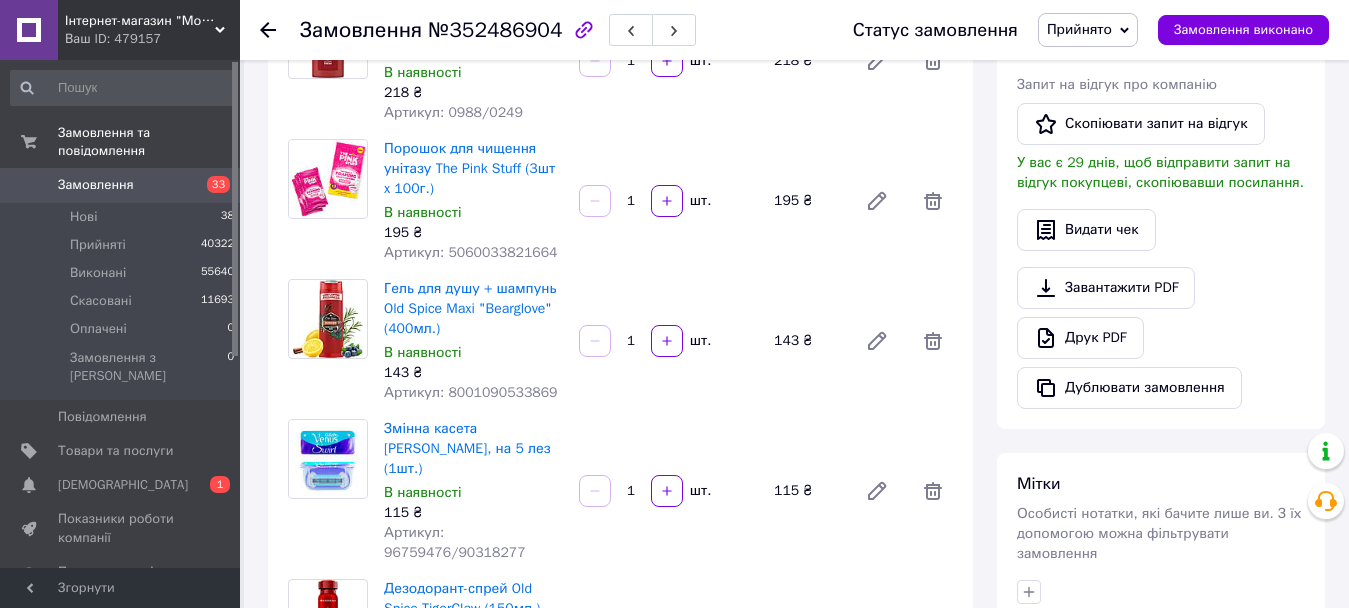 click 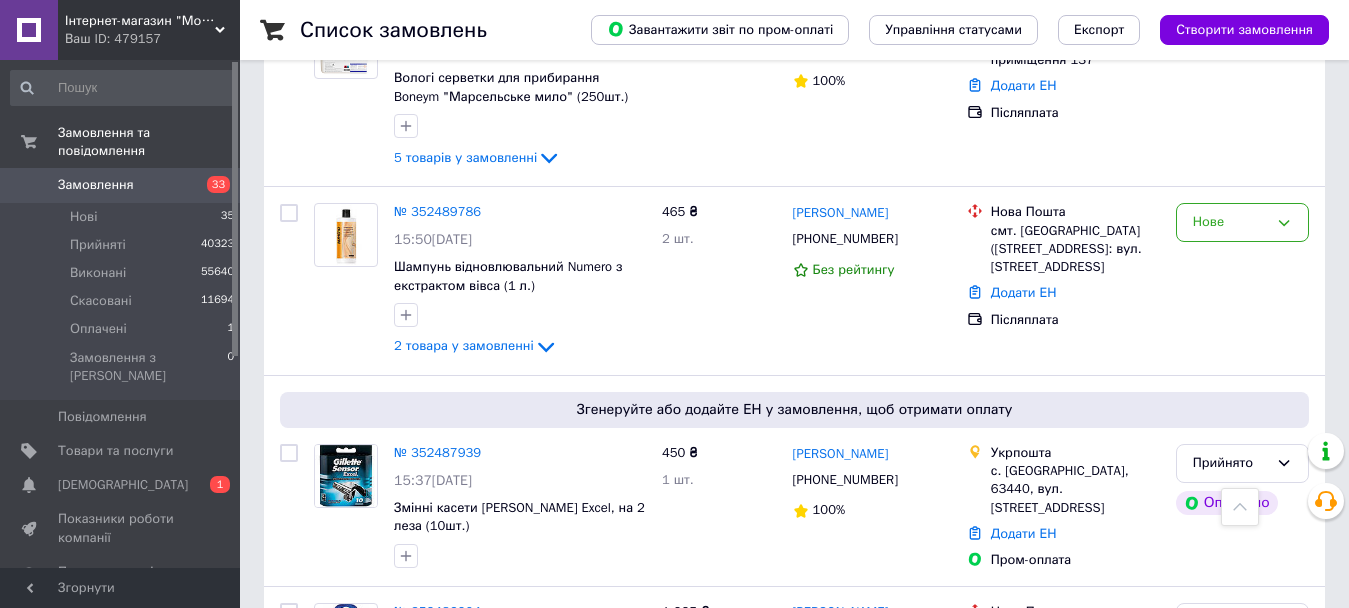 scroll, scrollTop: 3535, scrollLeft: 0, axis: vertical 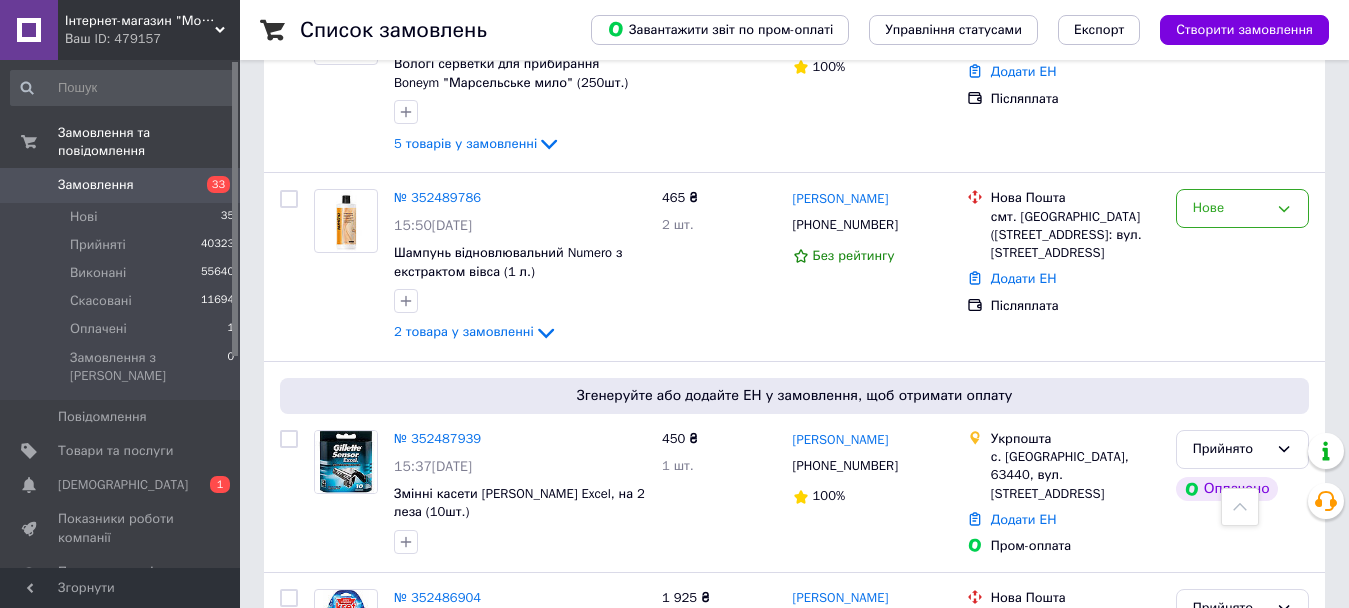 click on "2" at bounding box center (327, 805) 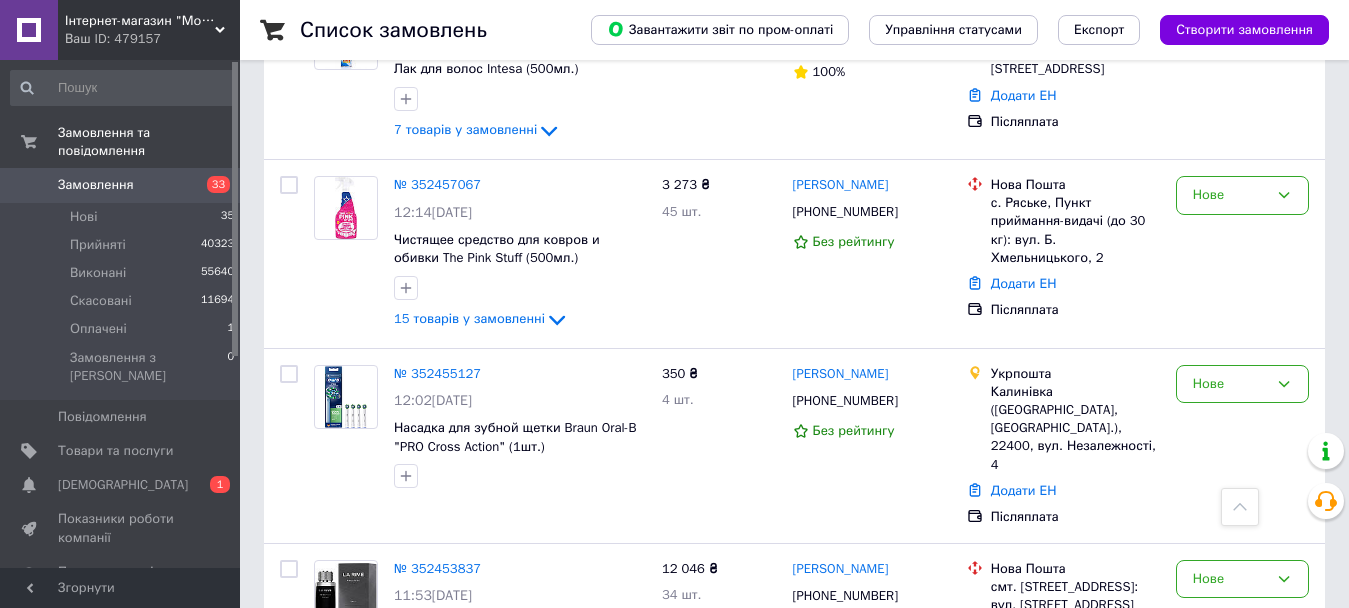 scroll, scrollTop: 1900, scrollLeft: 0, axis: vertical 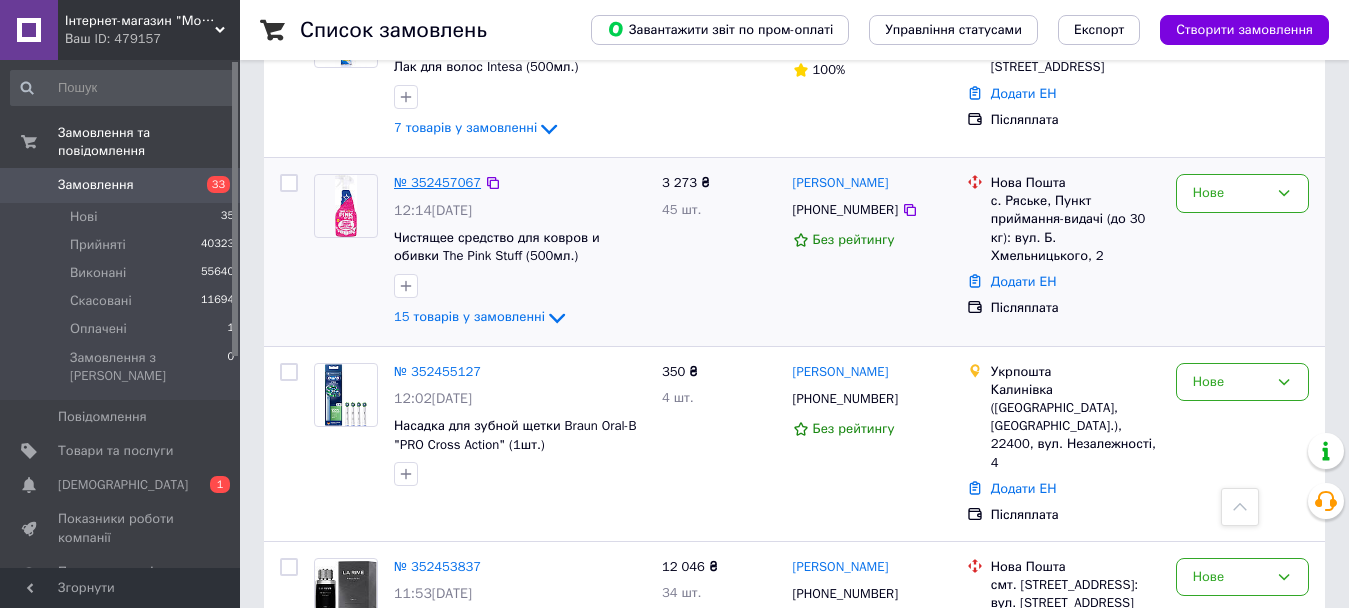 click on "№ 352457067" at bounding box center (437, 182) 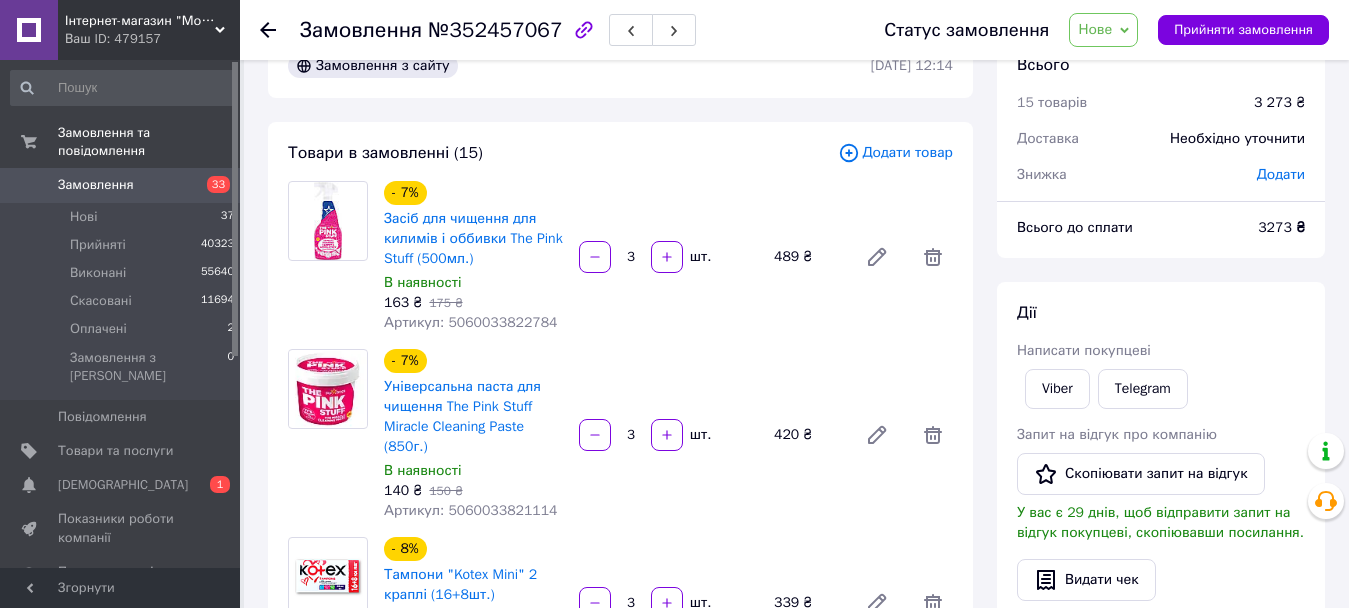 scroll, scrollTop: 0, scrollLeft: 0, axis: both 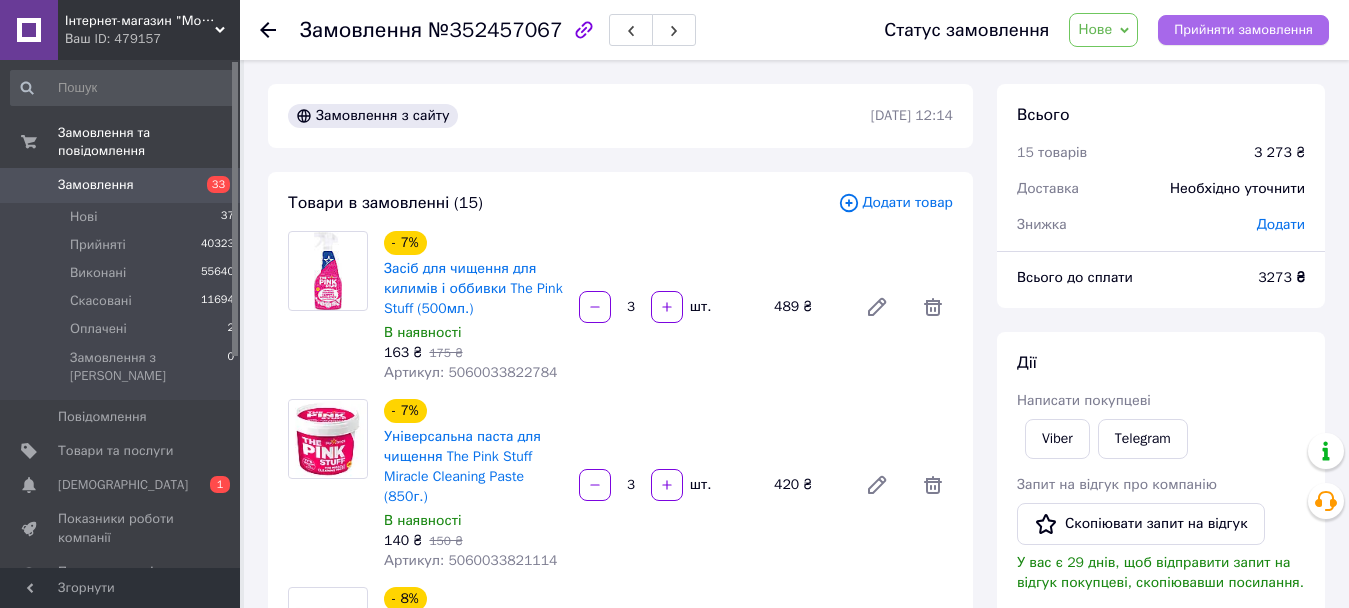 click on "Прийняти замовлення" at bounding box center (1243, 30) 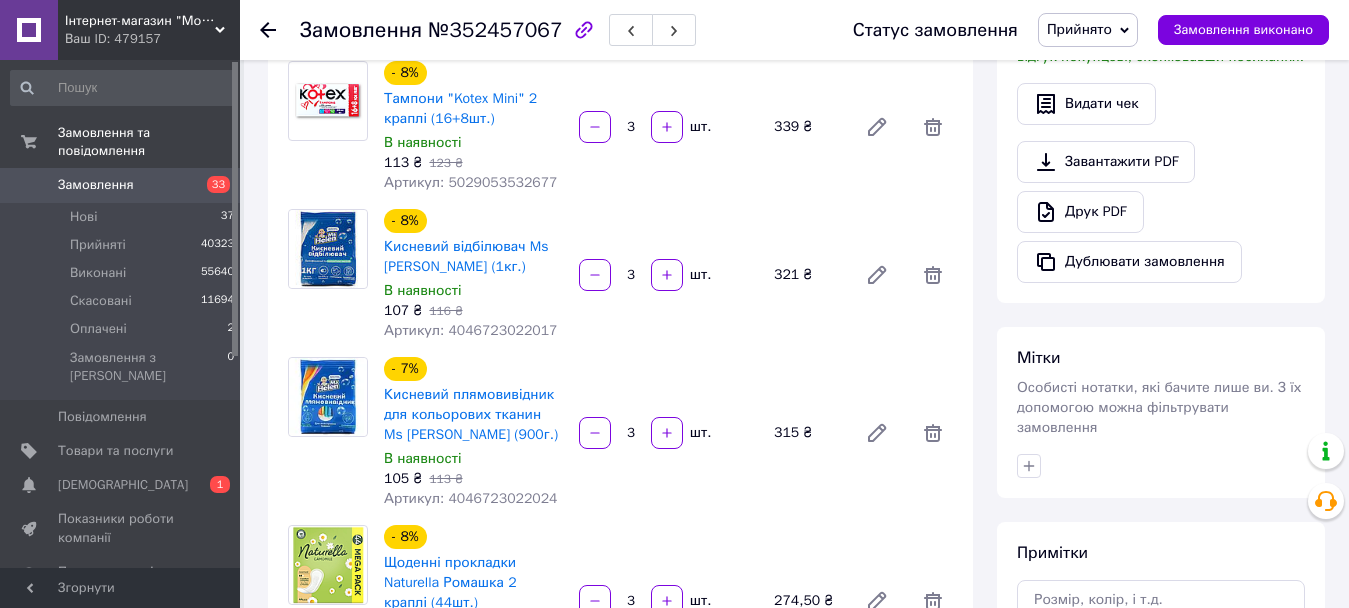 scroll, scrollTop: 400, scrollLeft: 0, axis: vertical 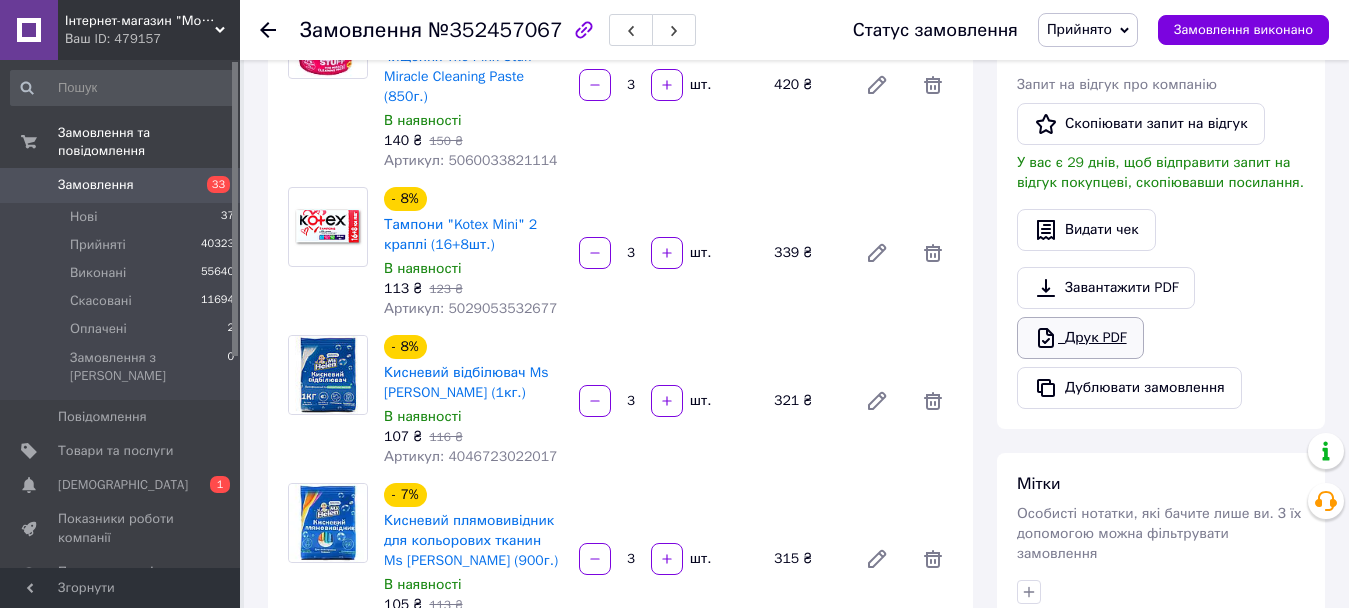 click on "Друк PDF" at bounding box center (1080, 338) 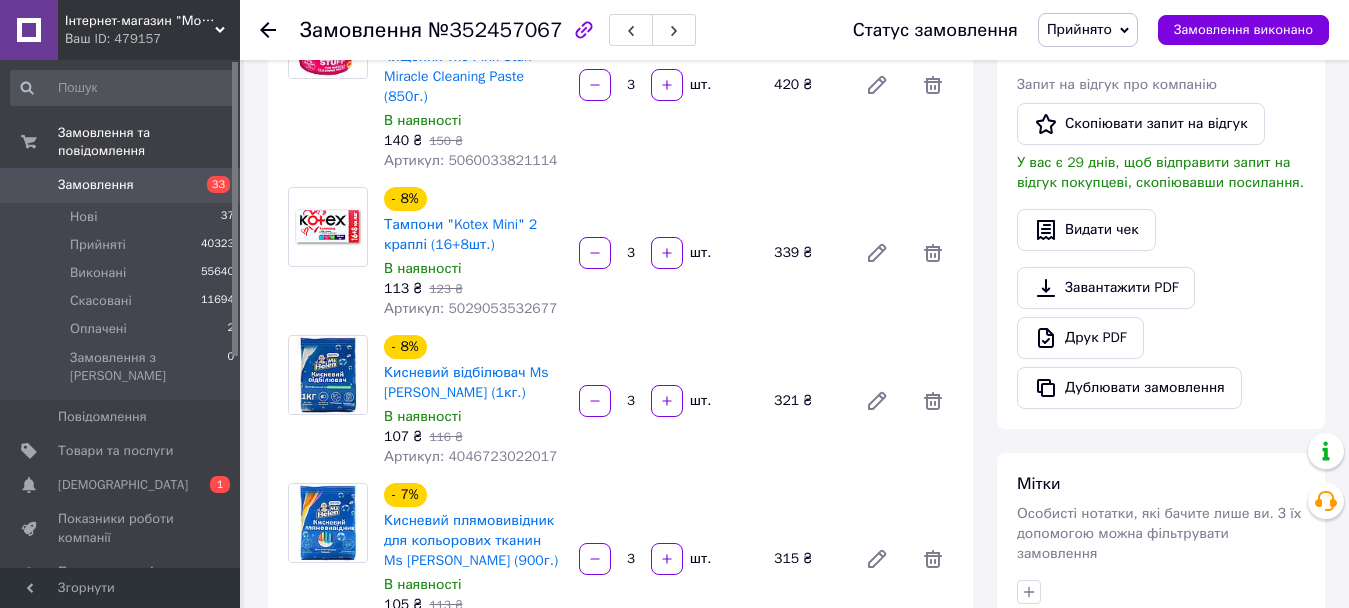 click 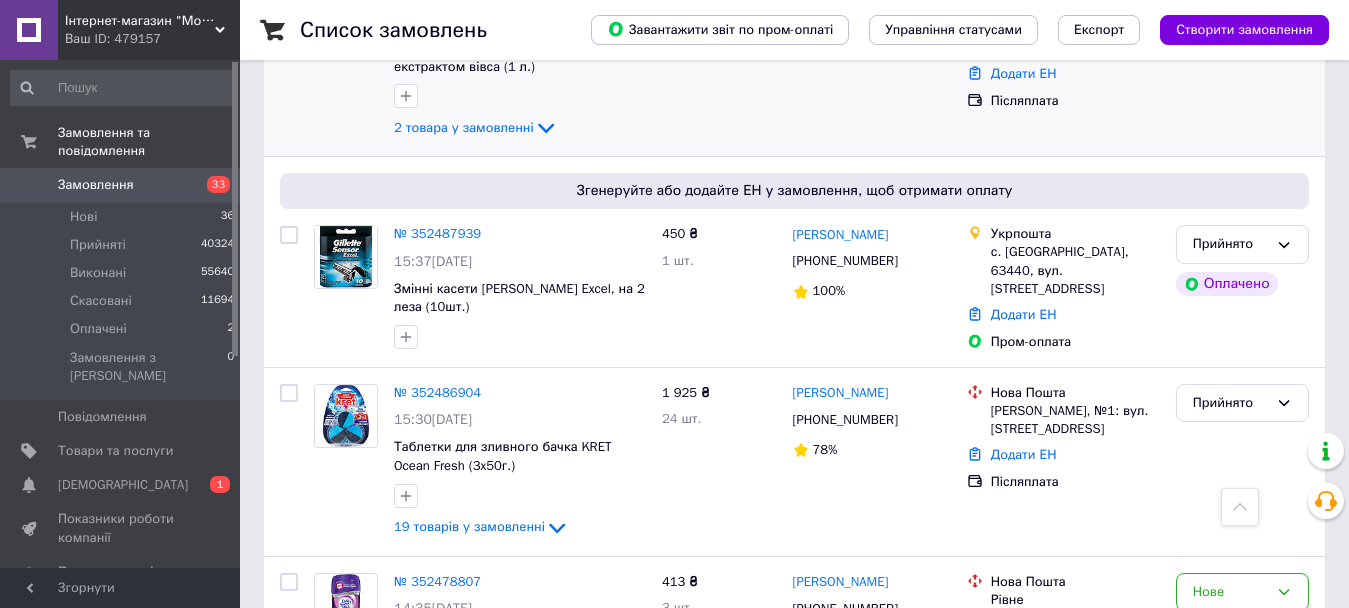 scroll, scrollTop: 0, scrollLeft: 0, axis: both 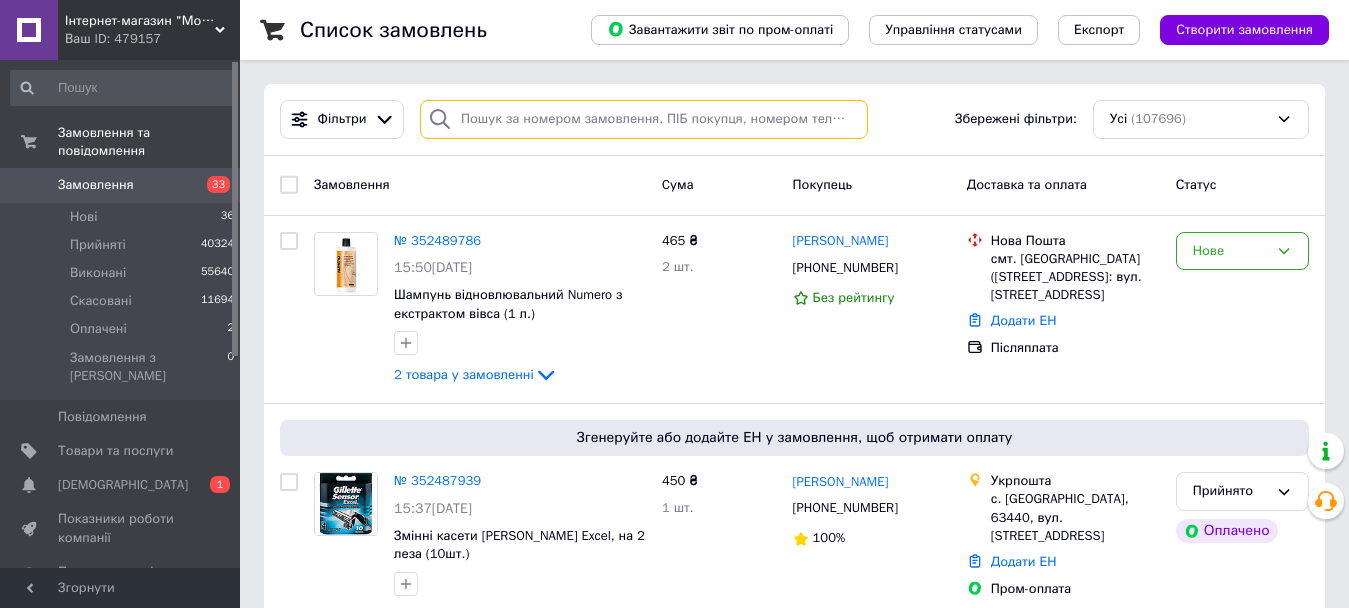 click at bounding box center (644, 119) 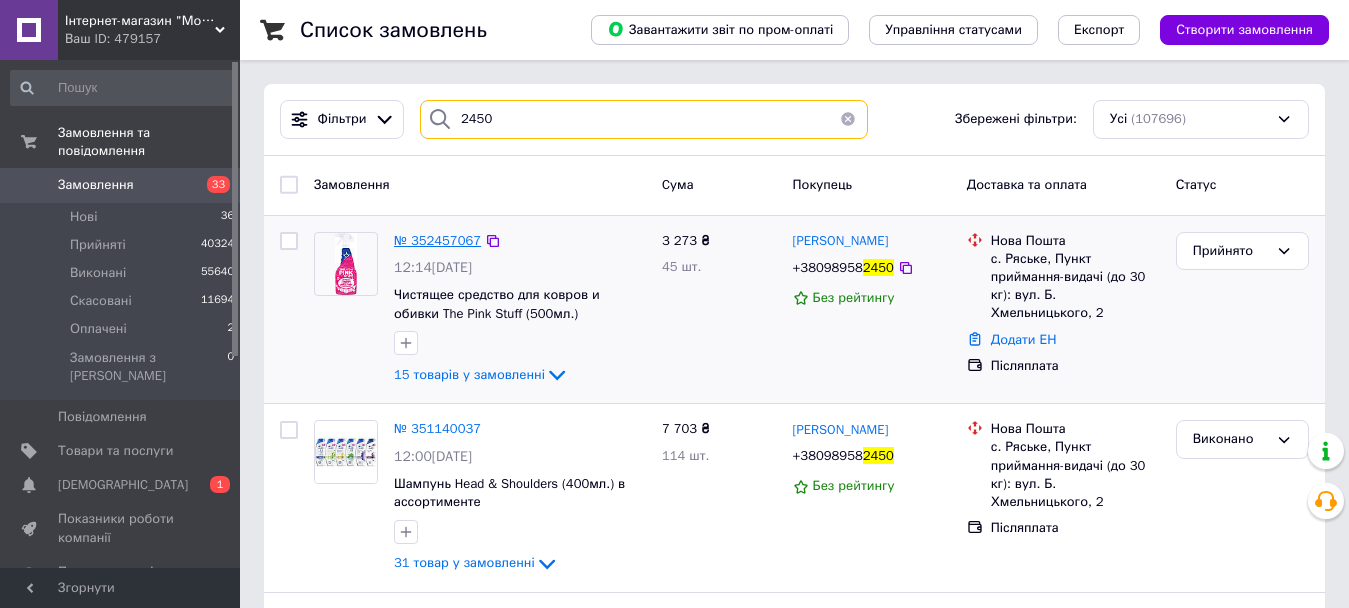 type on "2450" 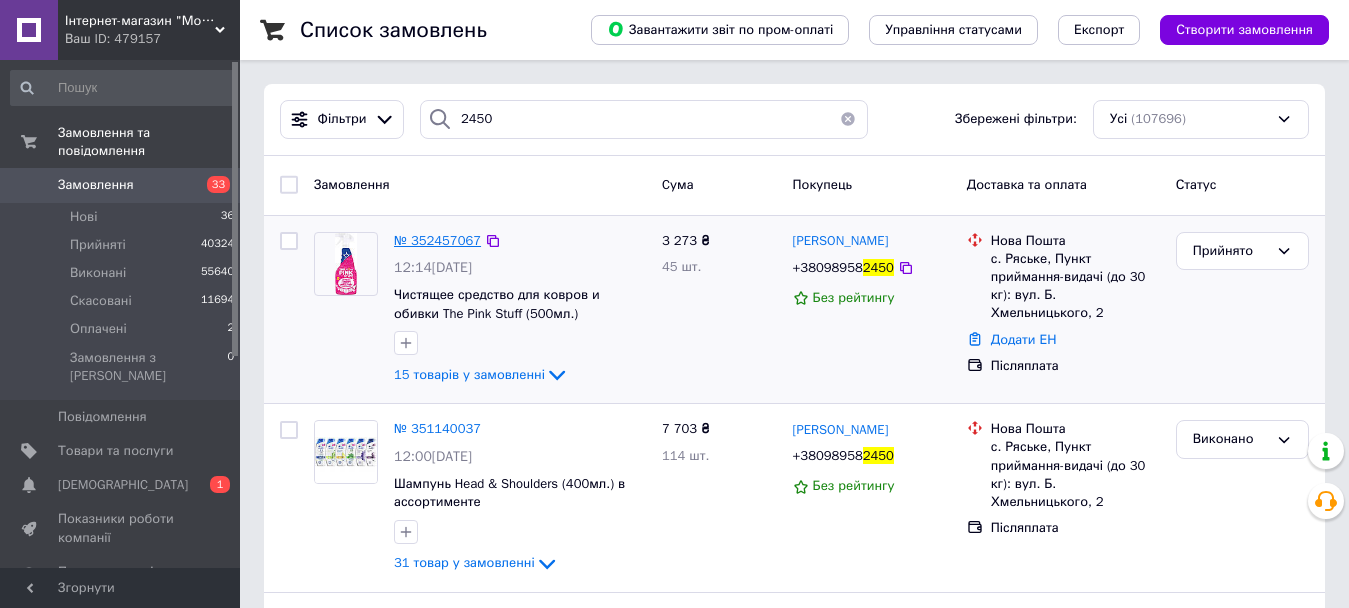 click on "№ 352457067" at bounding box center [437, 240] 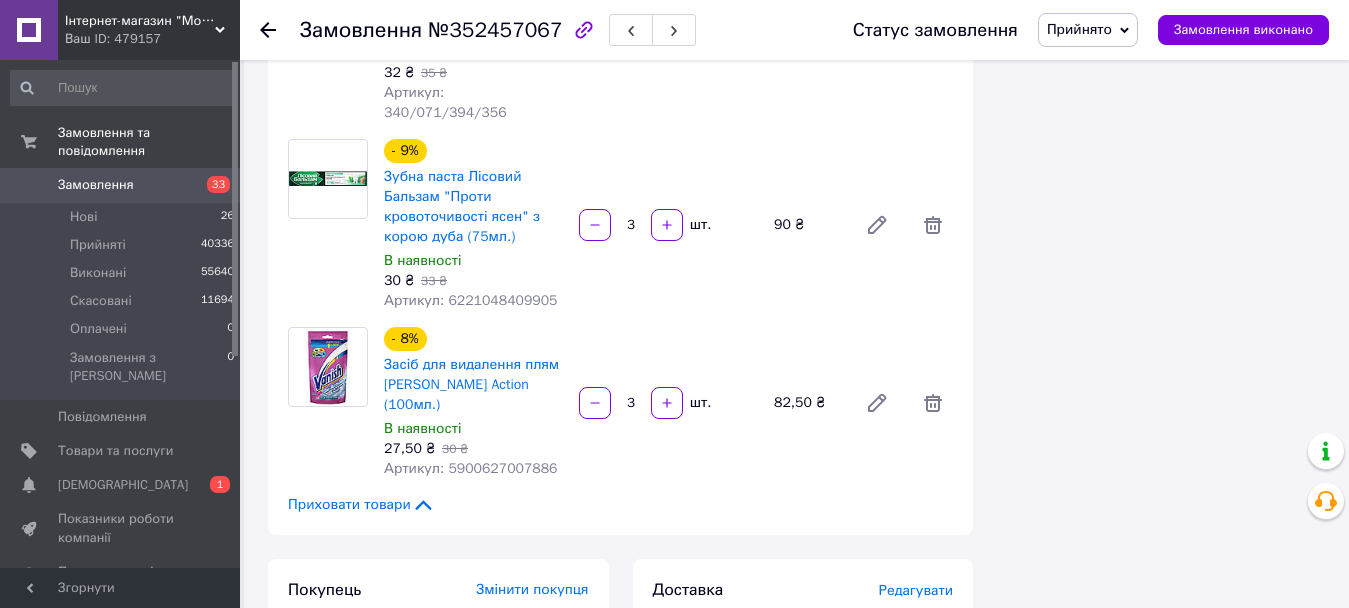 scroll, scrollTop: 2100, scrollLeft: 0, axis: vertical 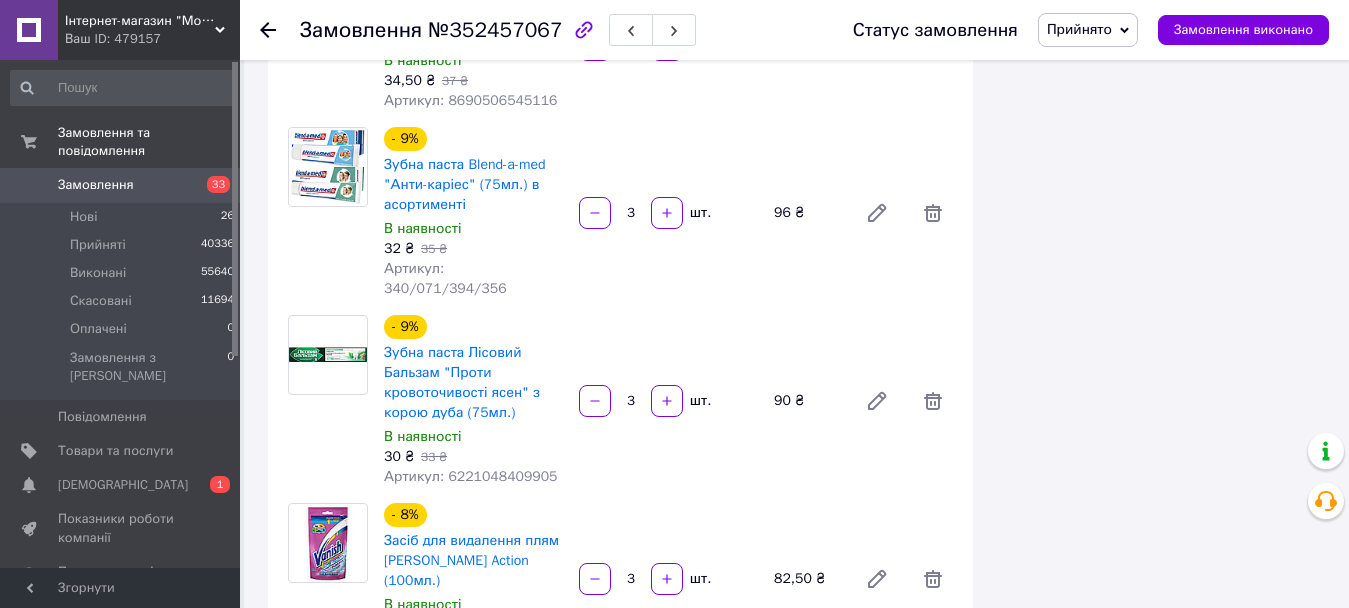 click 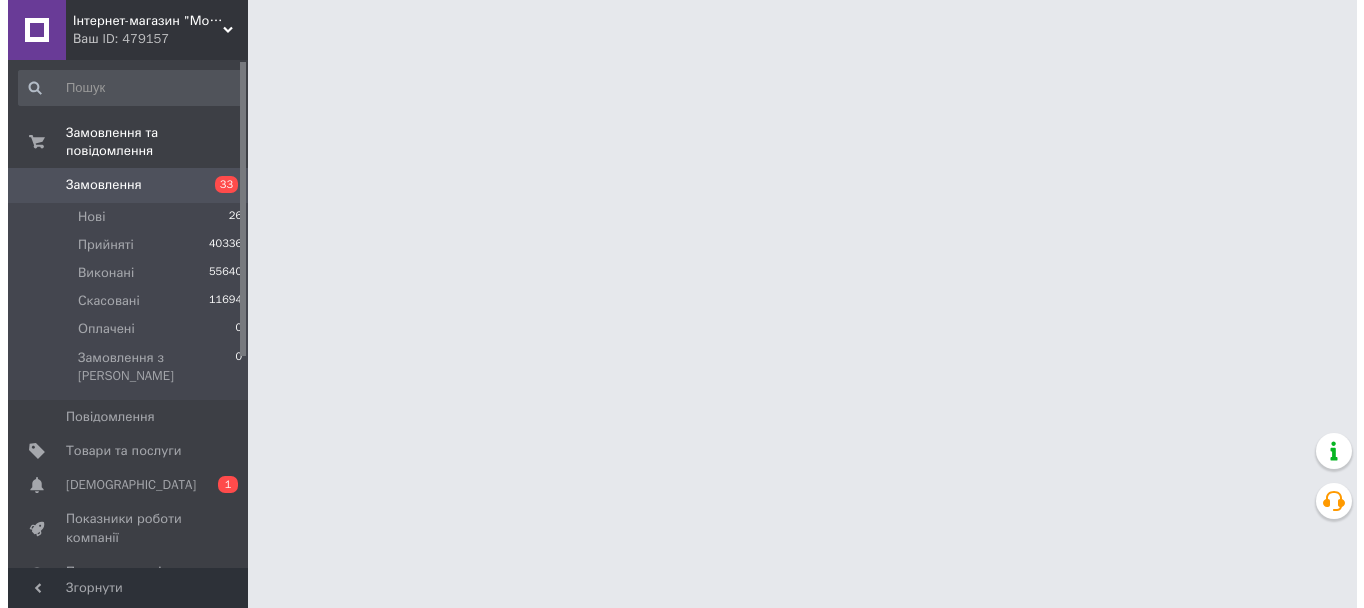 scroll, scrollTop: 0, scrollLeft: 0, axis: both 